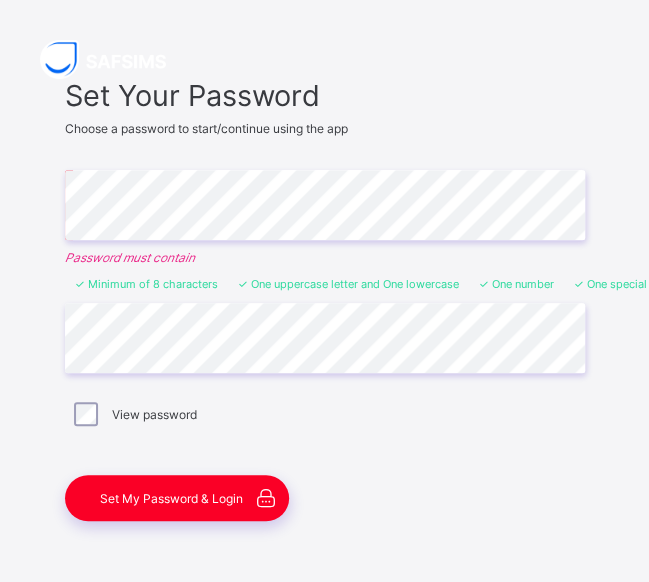 scroll, scrollTop: 109, scrollLeft: 0, axis: vertical 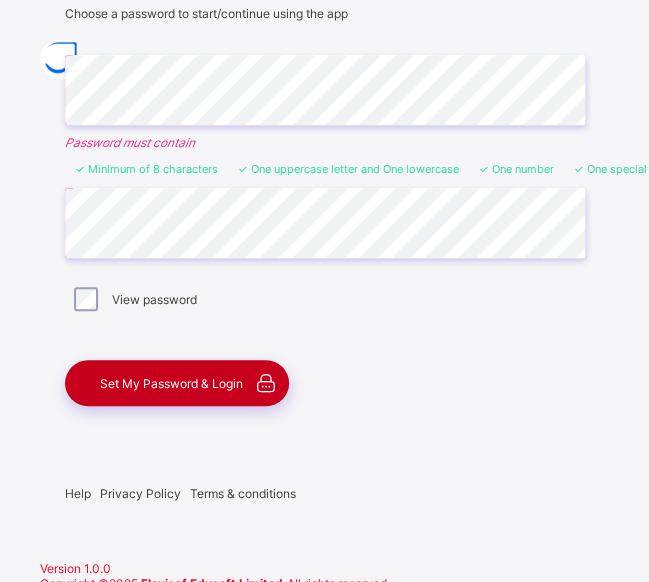 click on "Set My Password & Login" at bounding box center [171, 383] 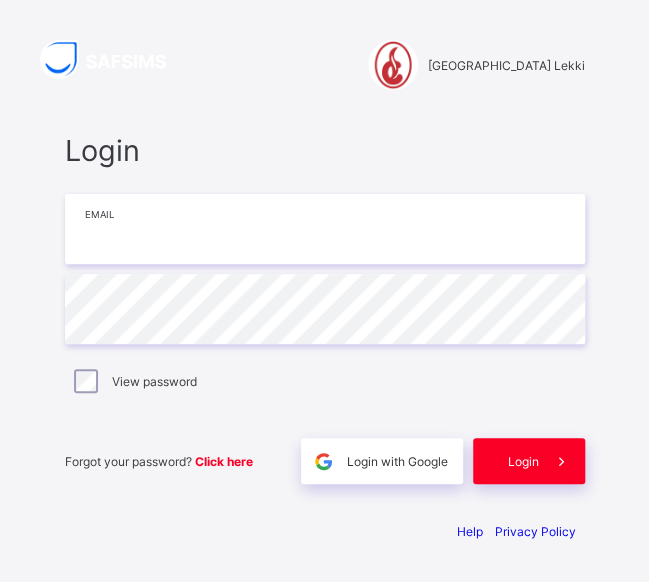 click at bounding box center (325, 229) 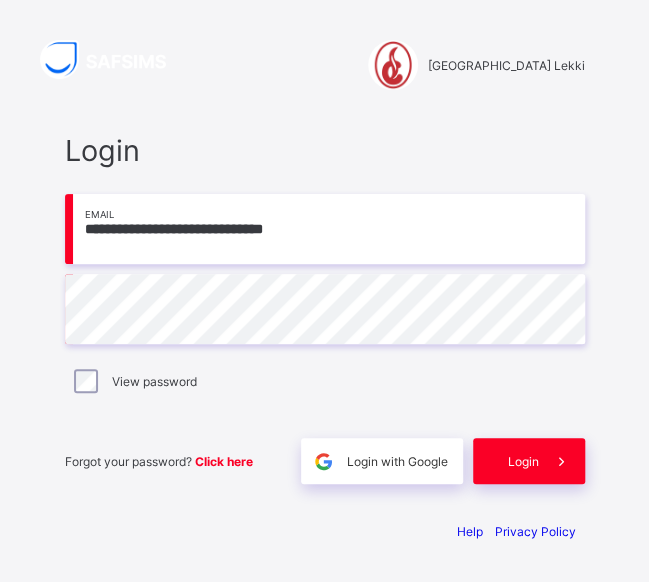 scroll, scrollTop: 83, scrollLeft: 0, axis: vertical 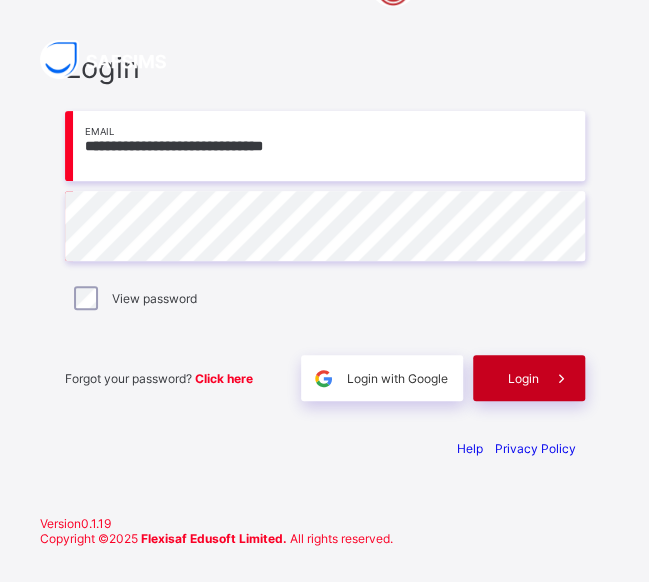 click on "Login" at bounding box center [523, 378] 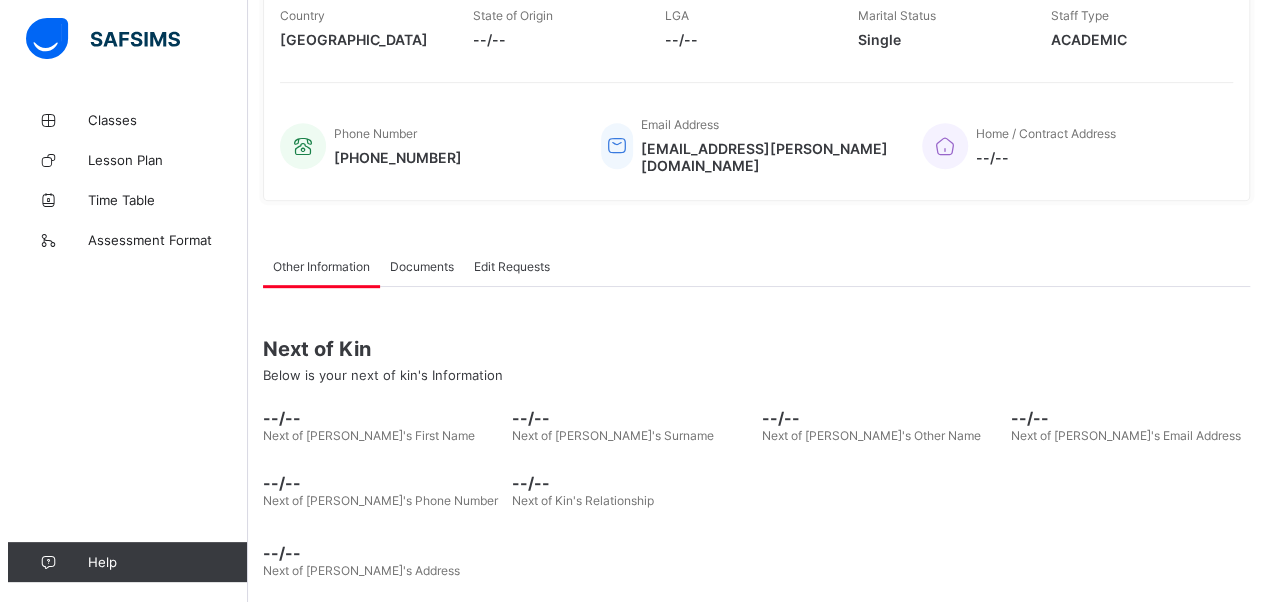 scroll, scrollTop: 0, scrollLeft: 0, axis: both 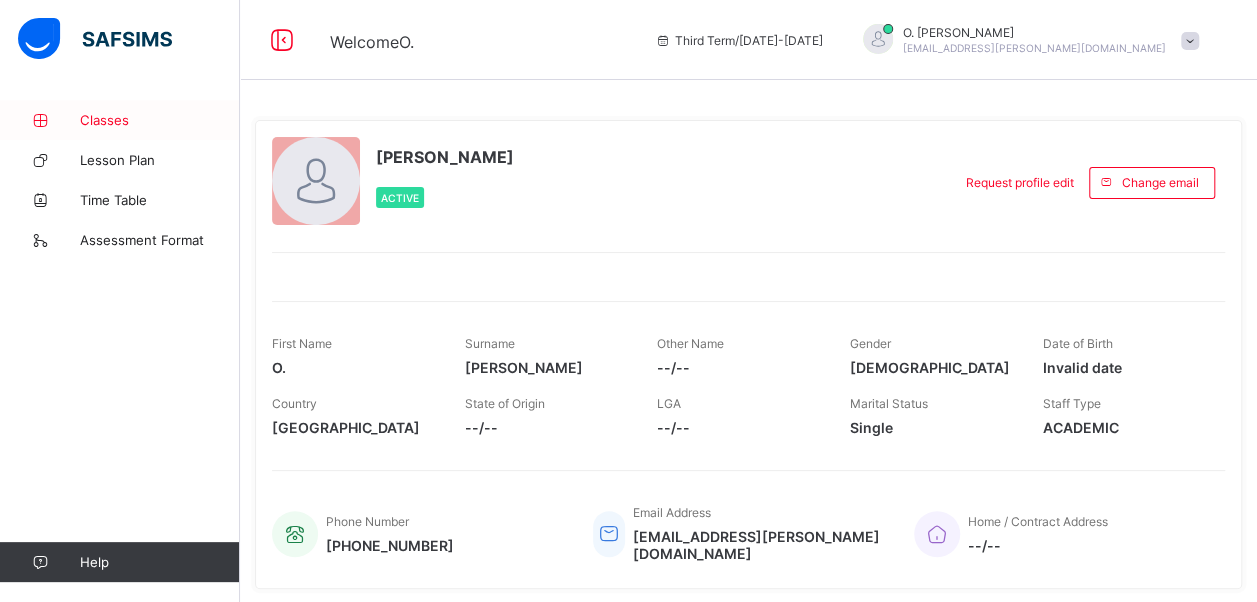 click on "Classes" at bounding box center [160, 120] 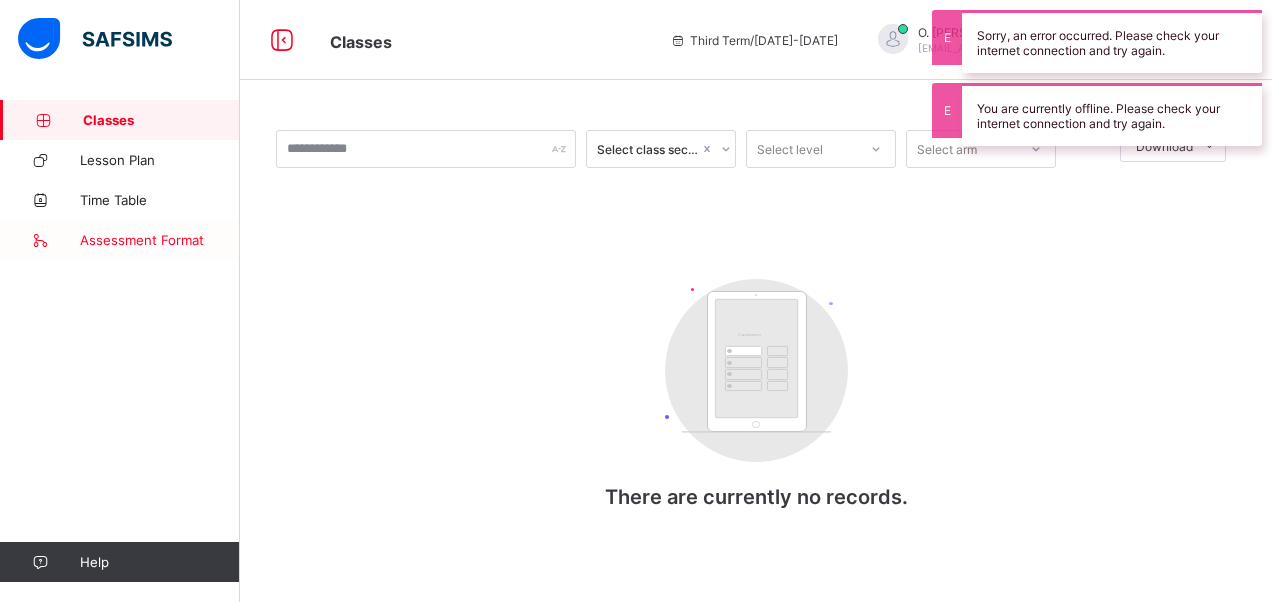 click on "Assessment Format" at bounding box center [160, 240] 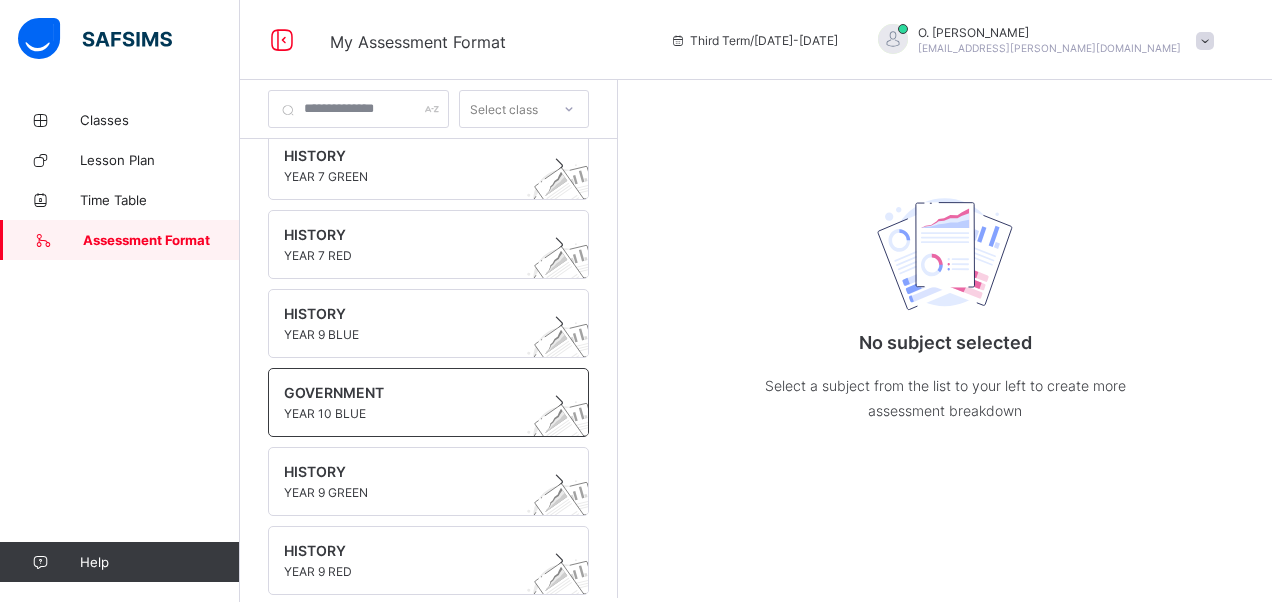 scroll, scrollTop: 0, scrollLeft: 0, axis: both 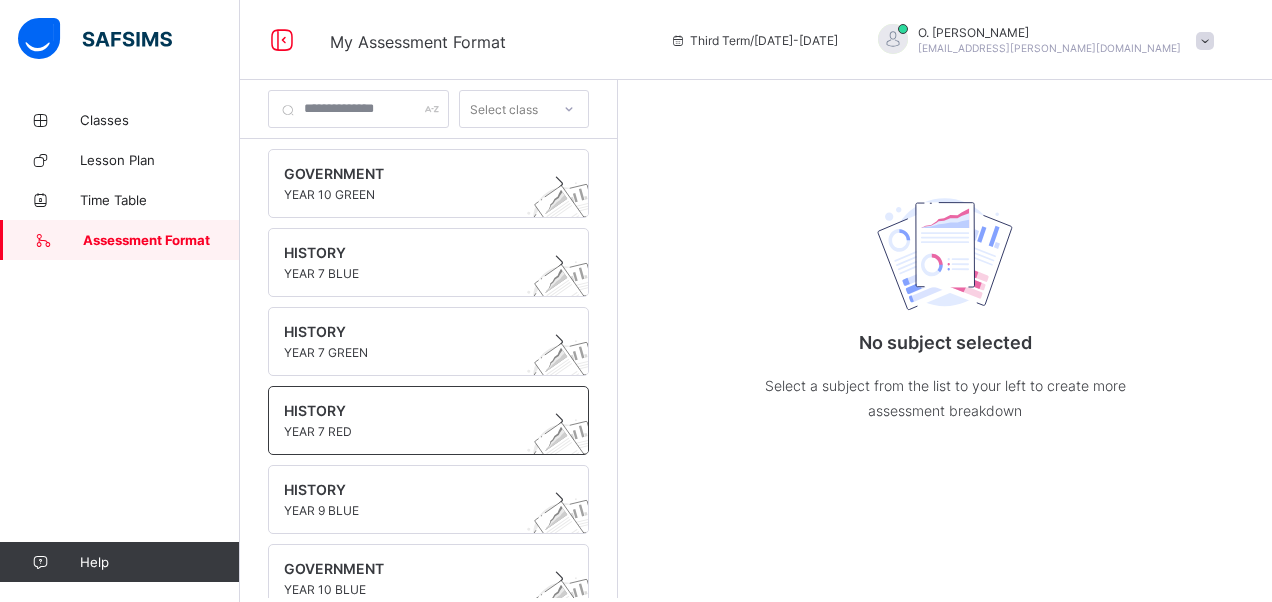 click on "HISTORY" at bounding box center (409, 410) 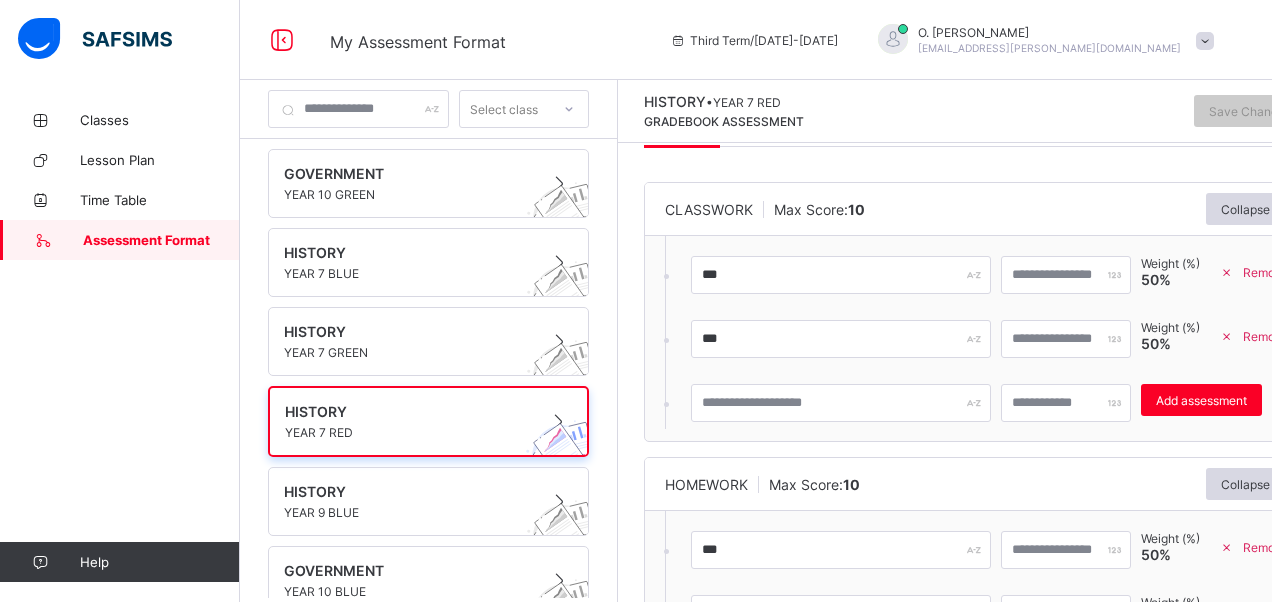 scroll, scrollTop: 53, scrollLeft: 0, axis: vertical 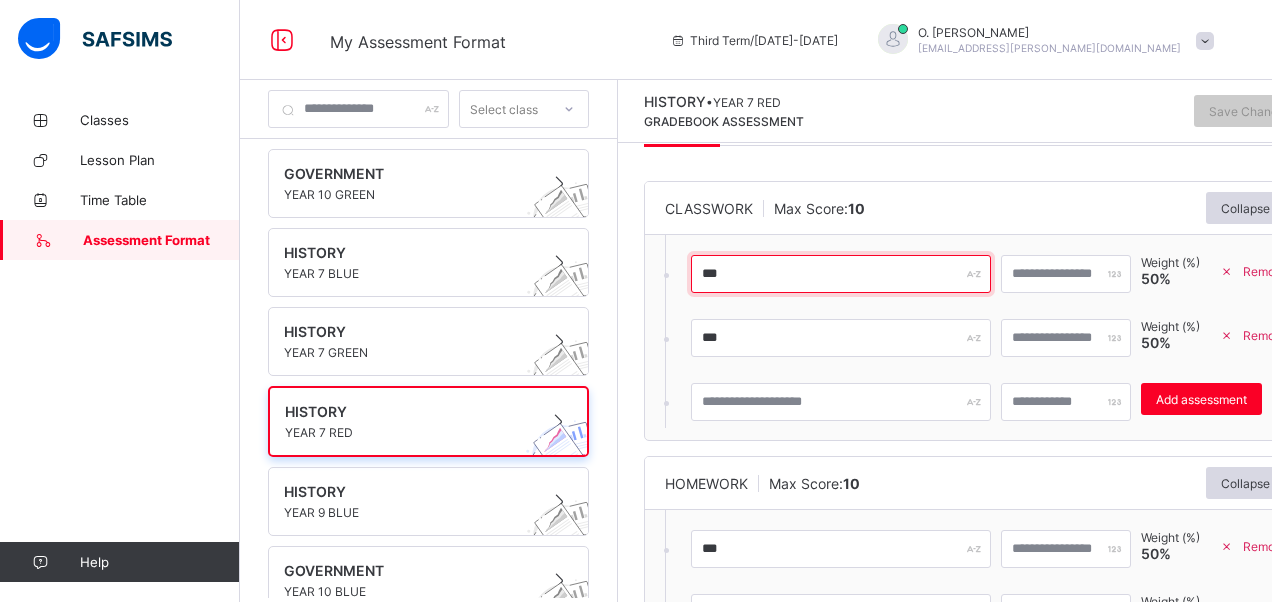 click on "***" at bounding box center (841, 274) 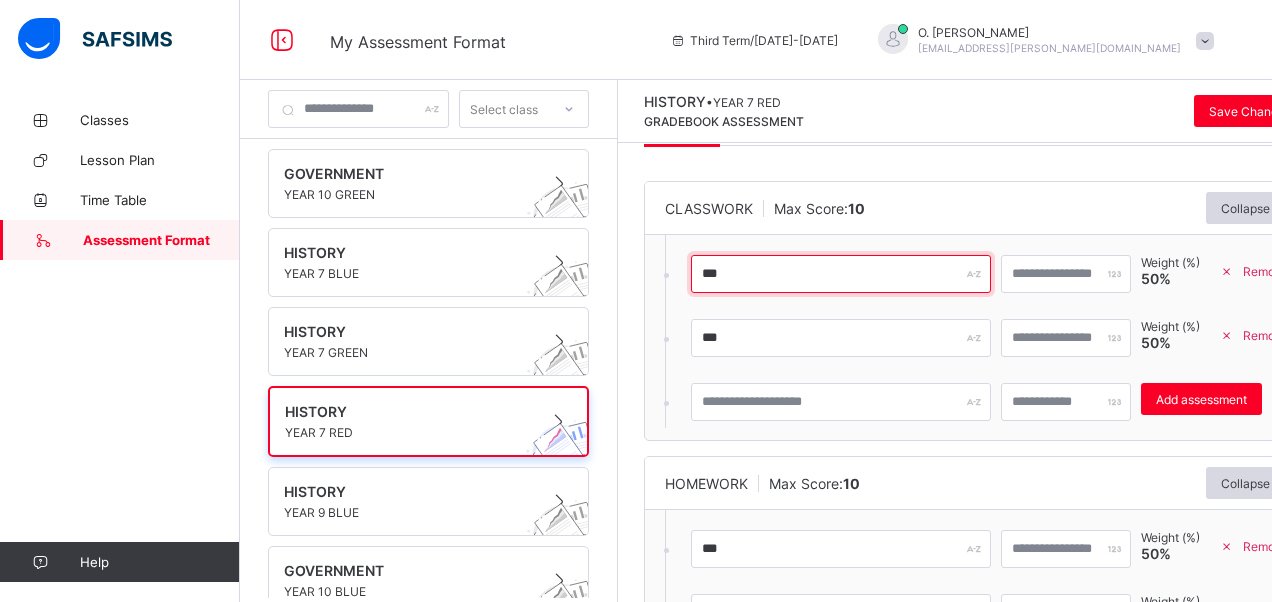 type on "***" 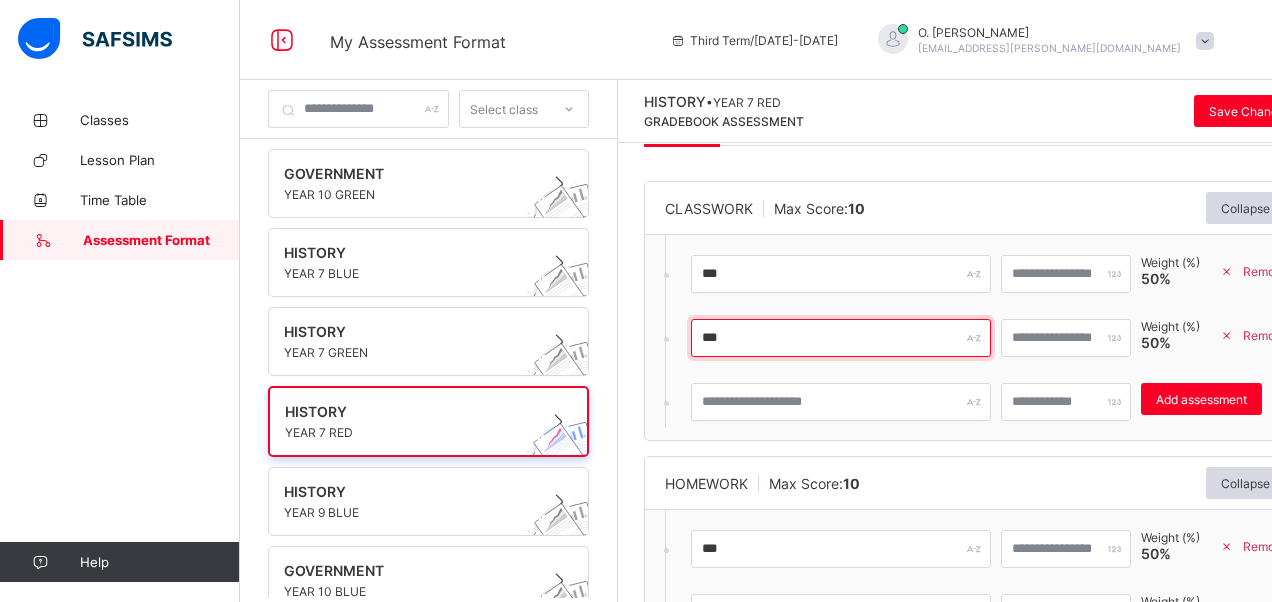 click on "***" at bounding box center [841, 338] 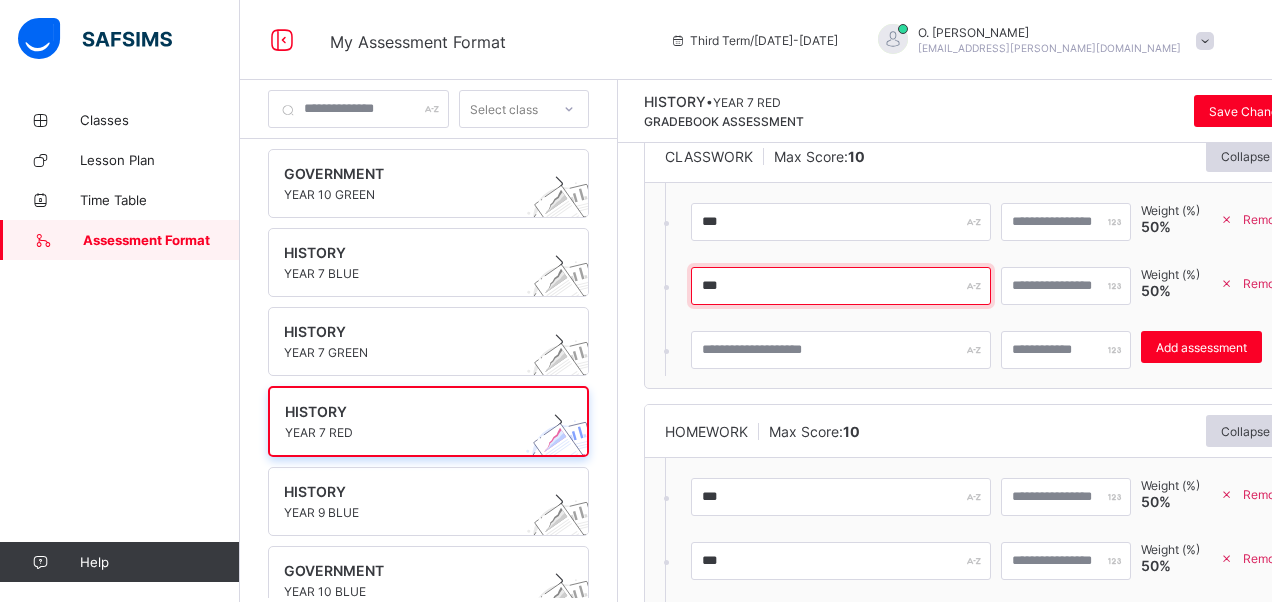 scroll, scrollTop: 107, scrollLeft: 0, axis: vertical 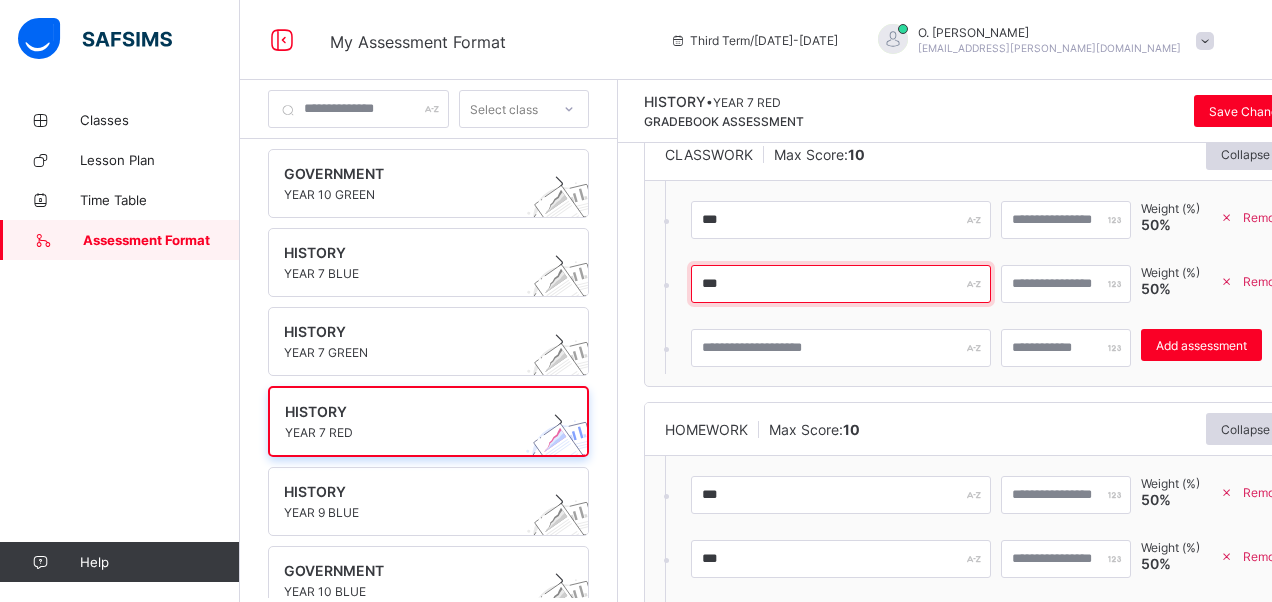 type on "***" 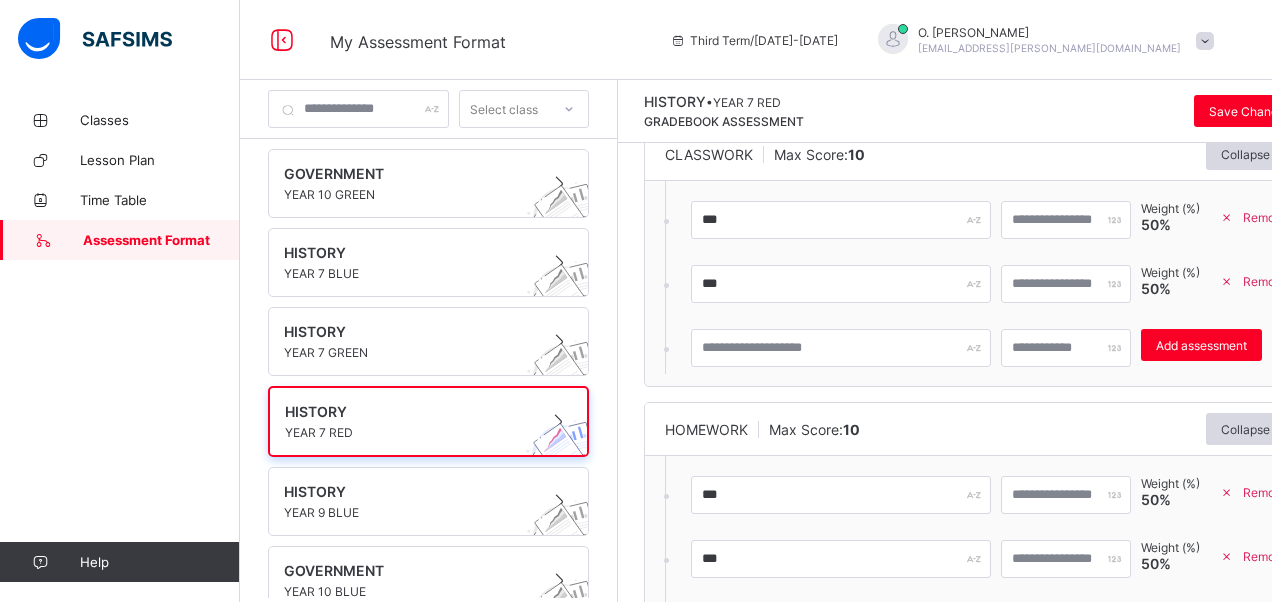 click on "CLASSWORK Max Score:  10 Collapse *** **  Weight (%)  50 %   Remove   *** **  Weight (%)  50 %   Remove   Add assessment × Deleting Sub-assessment Note:  that this sub-assessment has scores in it.  Deleting  this sub-assessment will also  delete  the  scores  associated with it. Are you sure you want to continue? Cancel Yes, Delete sub-assessment. HOMEWORK Max Score:  10 Collapse *** **  Weight (%)  50 %   Remove   *** **  Weight (%)  50 %   Remove   Add assessment × Deleting Sub-assessment Note:  that this sub-assessment has scores in it.  Deleting  this sub-assessment will also  delete  the  scores  associated with it. Are you sure you want to continue? Cancel Yes, Delete sub-assessment. TEST Max Score:  20 Collapse **** **  Weight (%)  100 %   Remove   Add assessment × Deleting Sub-assessment Note:  that this sub-assessment has scores in it.  Deleting  this sub-assessment will also  delete  the  scores  associated with it. Are you sure you want to continue? Cancel Yes, Delete sub-assessment." at bounding box center (975, 500) 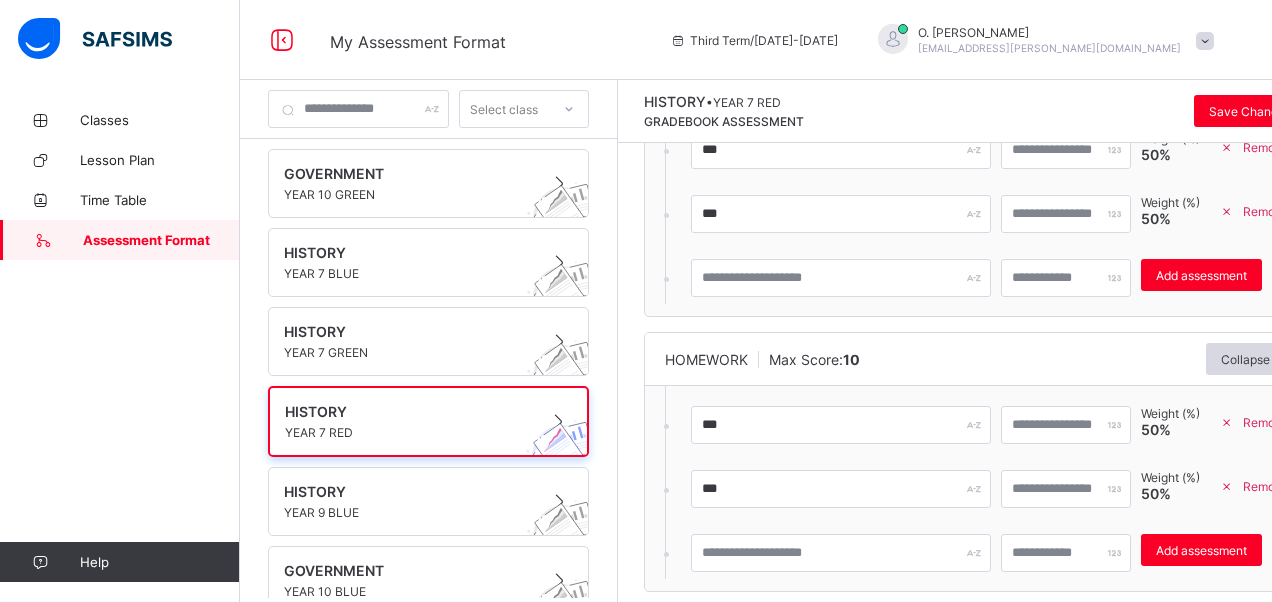scroll, scrollTop: 187, scrollLeft: 0, axis: vertical 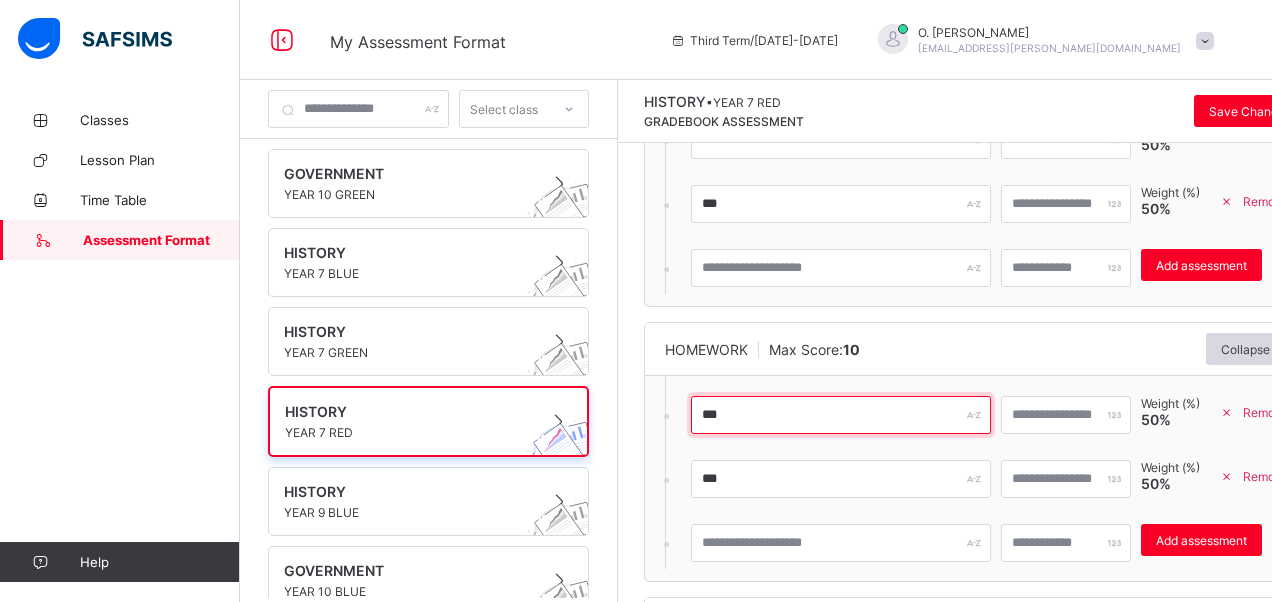 click on "***" at bounding box center (841, 415) 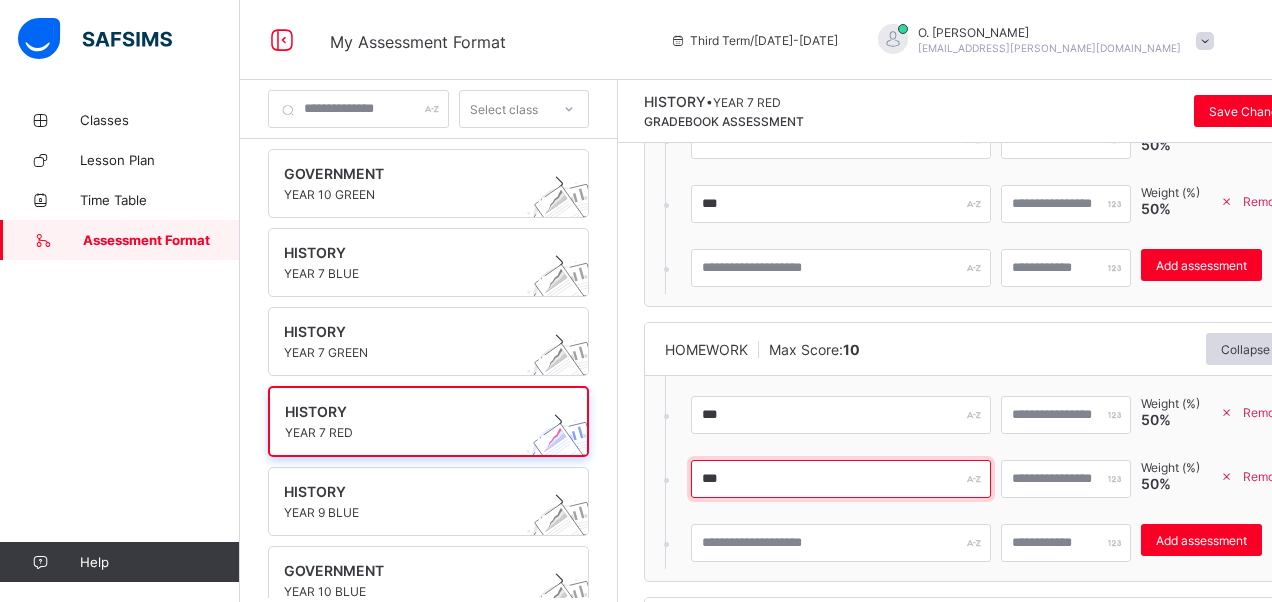 click on "***" at bounding box center (841, 479) 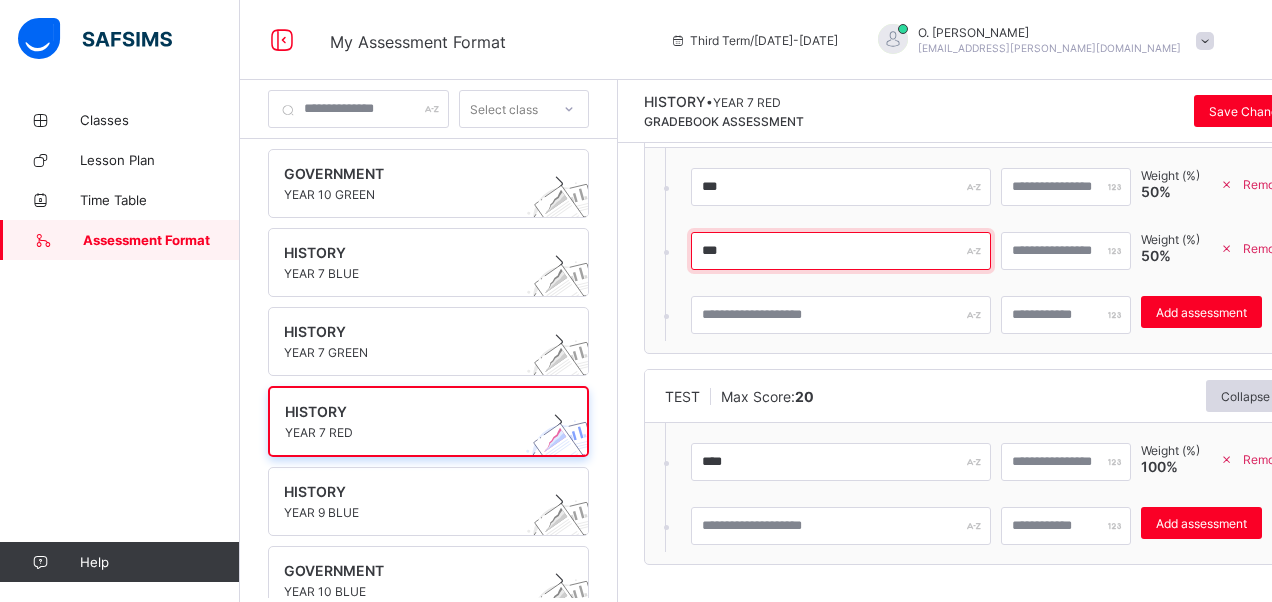 scroll, scrollTop: 425, scrollLeft: 0, axis: vertical 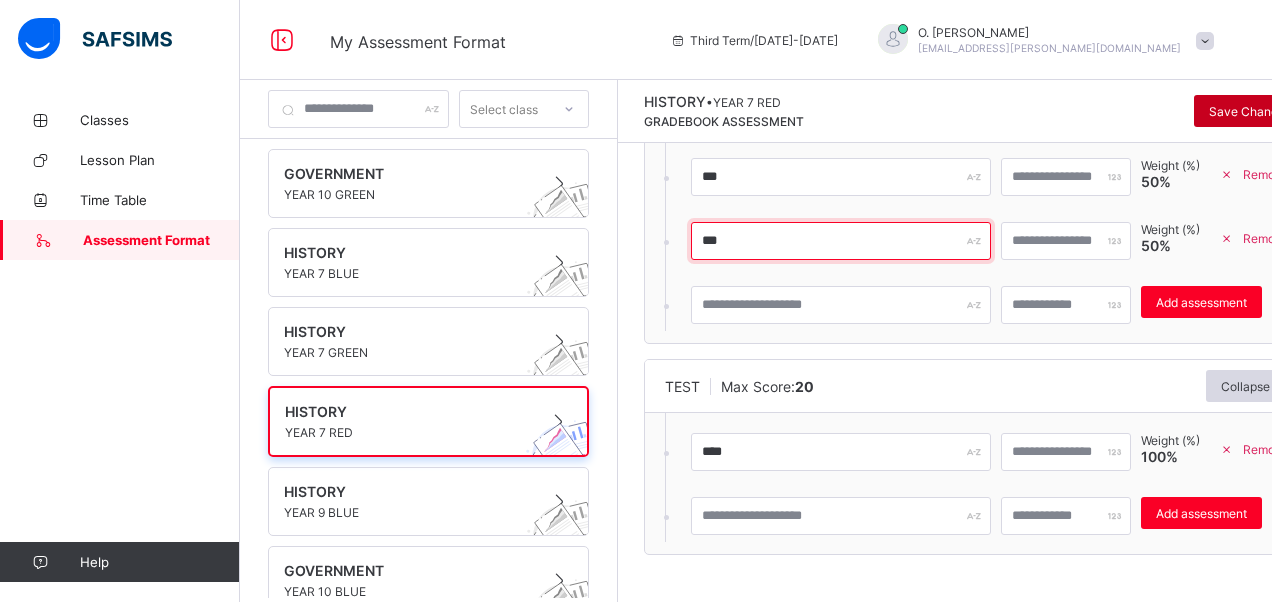 type on "***" 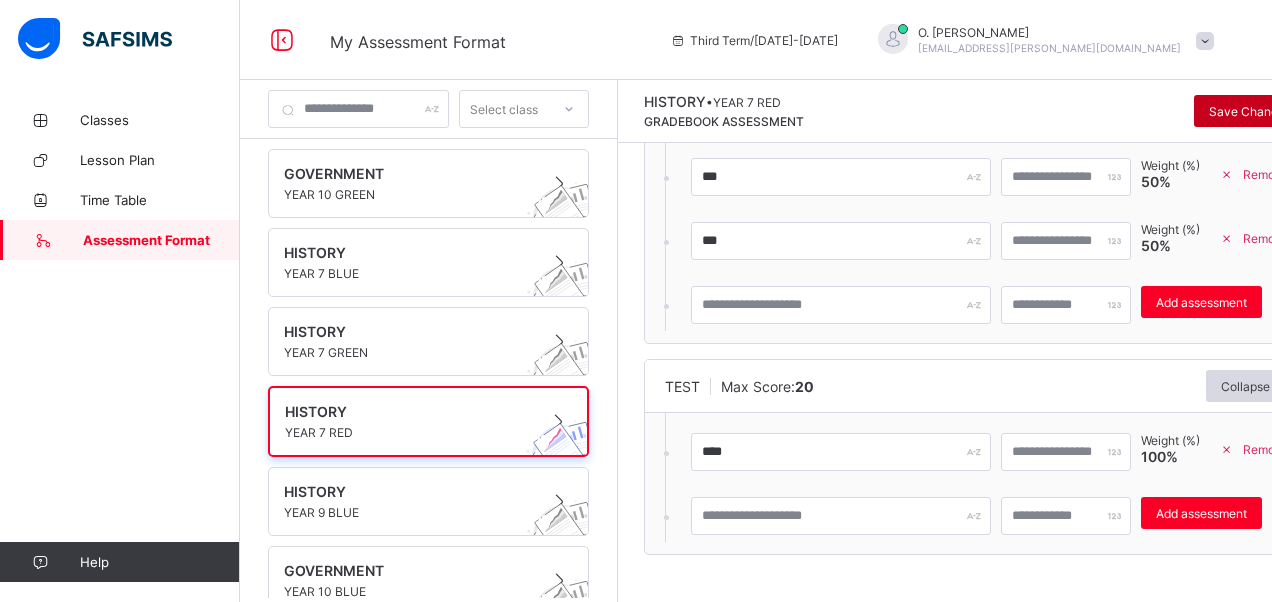 click on "Save Changes" at bounding box center [1250, 111] 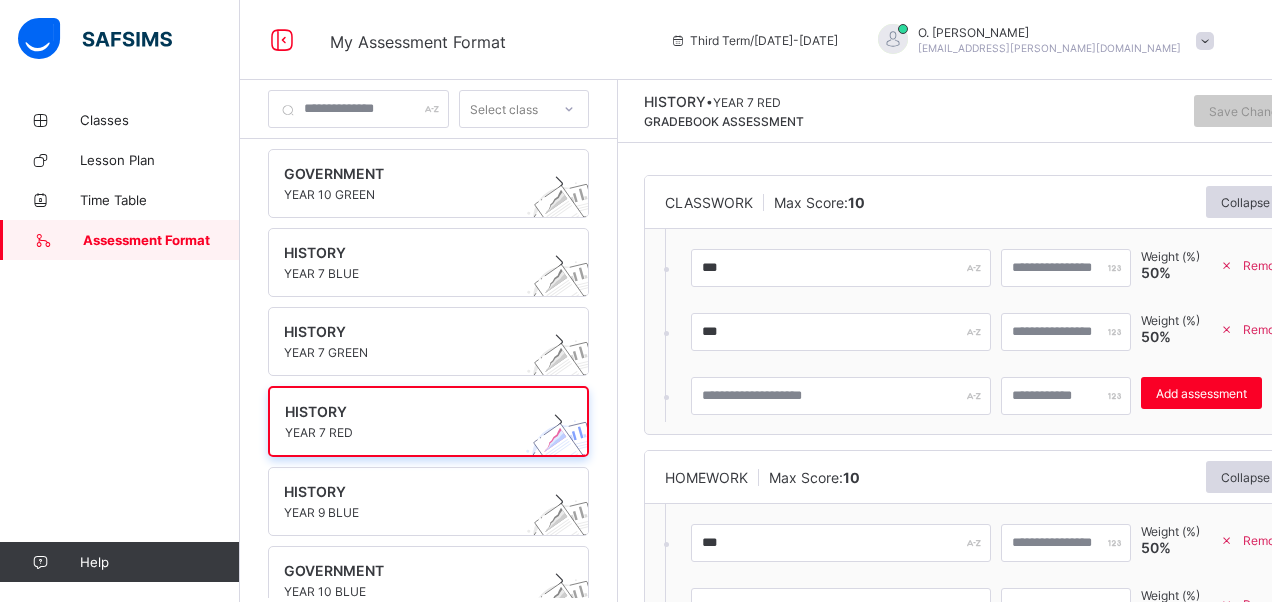 scroll, scrollTop: 0, scrollLeft: 0, axis: both 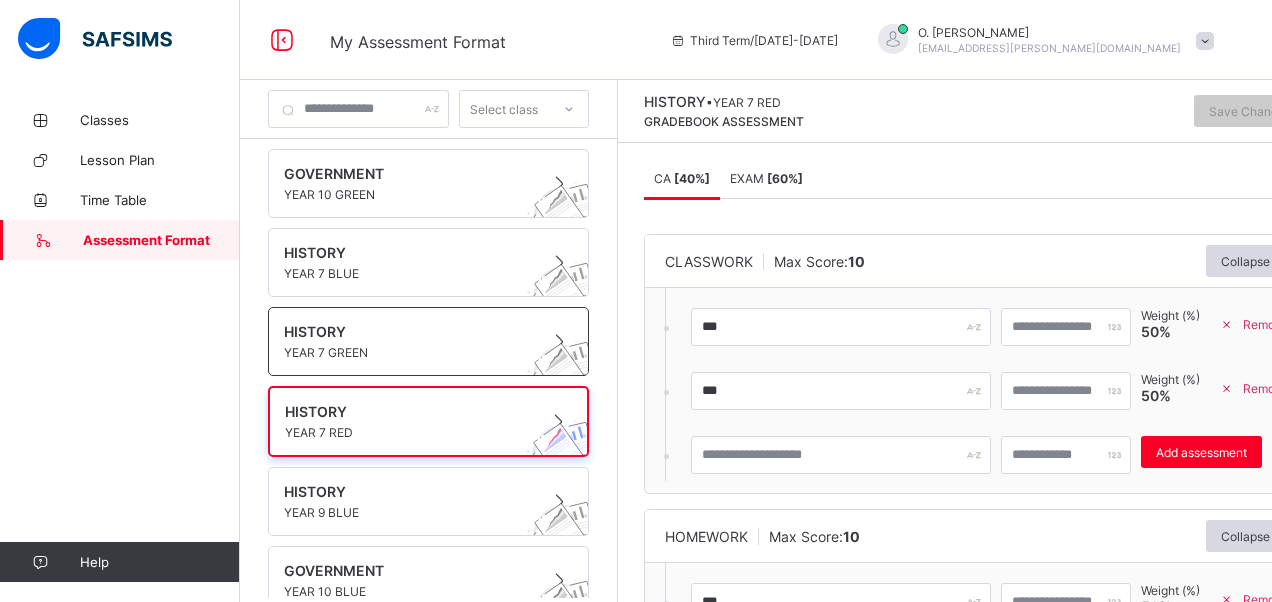click on "HISTORY" at bounding box center (409, 331) 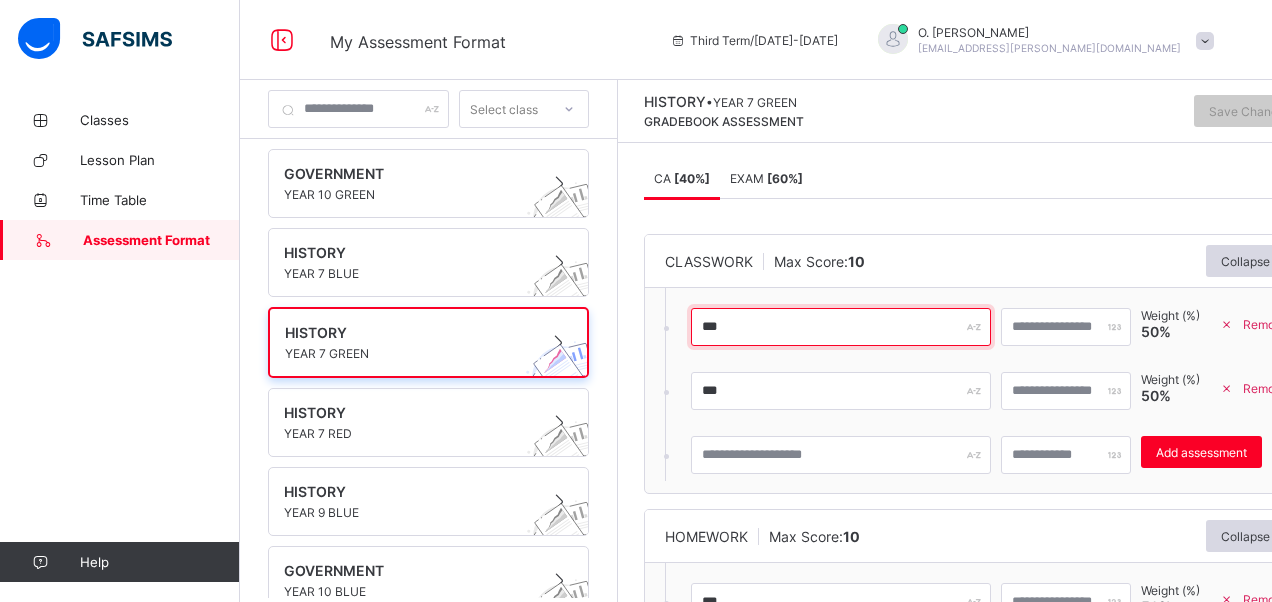 click on "***" at bounding box center (841, 327) 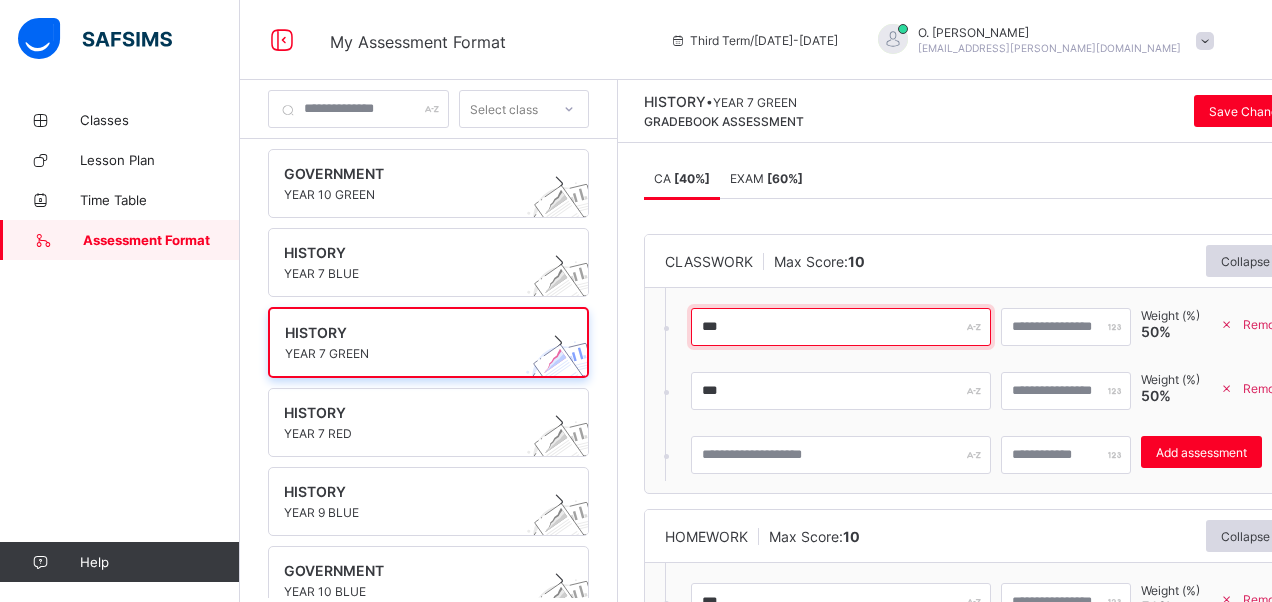 type on "***" 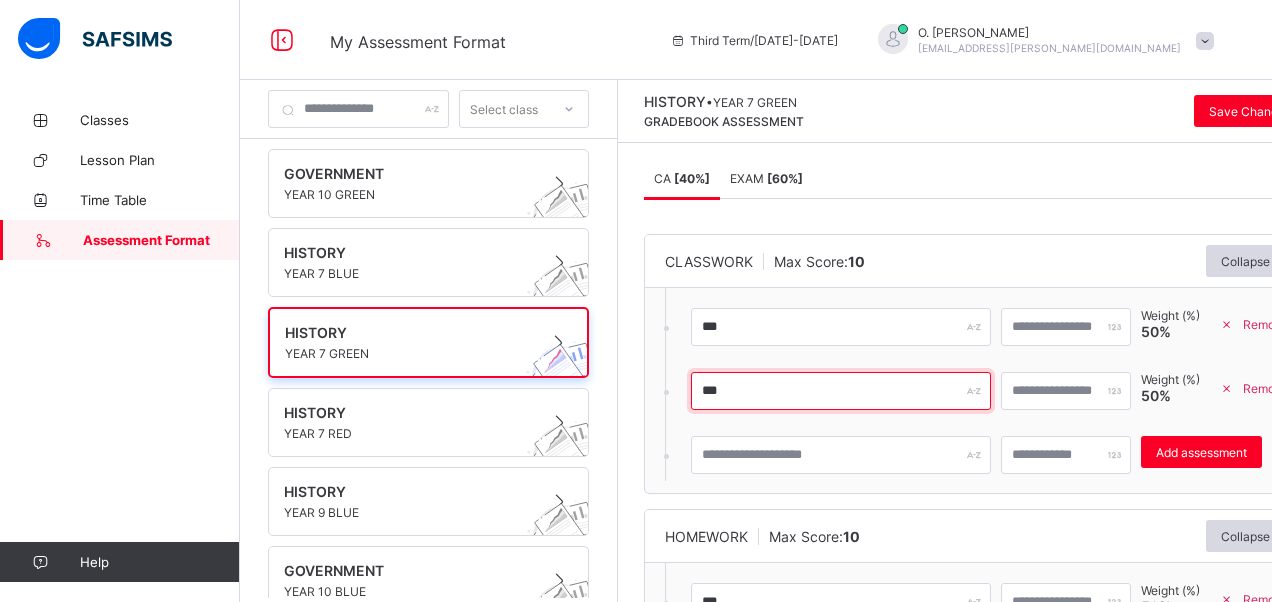 click on "***" at bounding box center [841, 391] 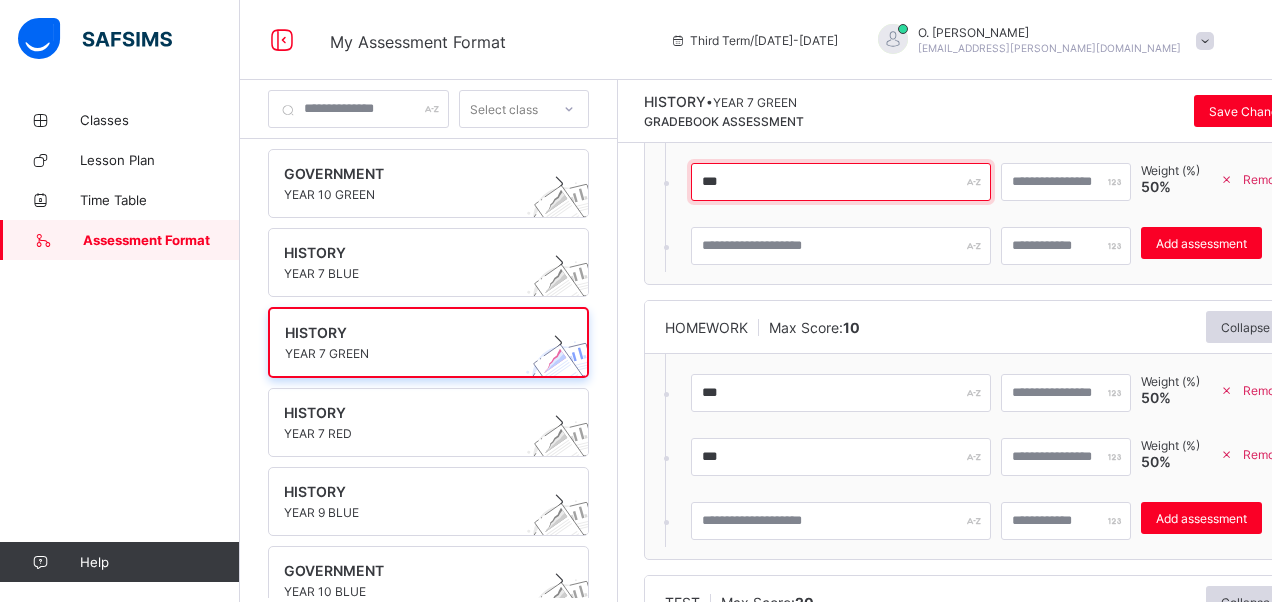 scroll, scrollTop: 210, scrollLeft: 0, axis: vertical 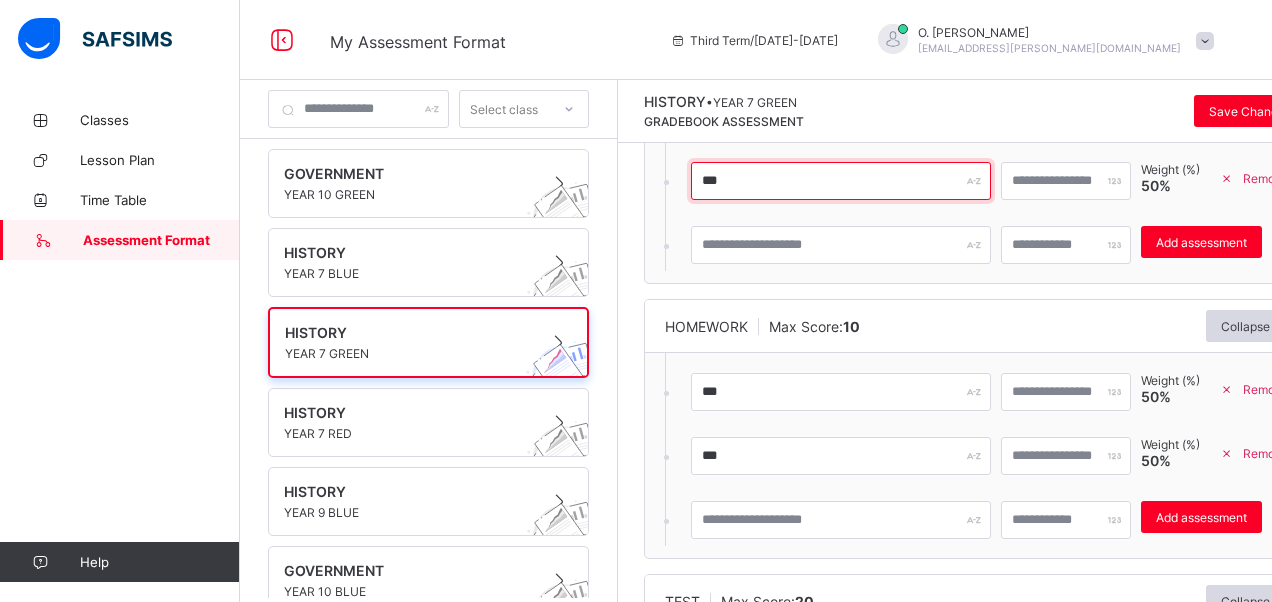 type on "***" 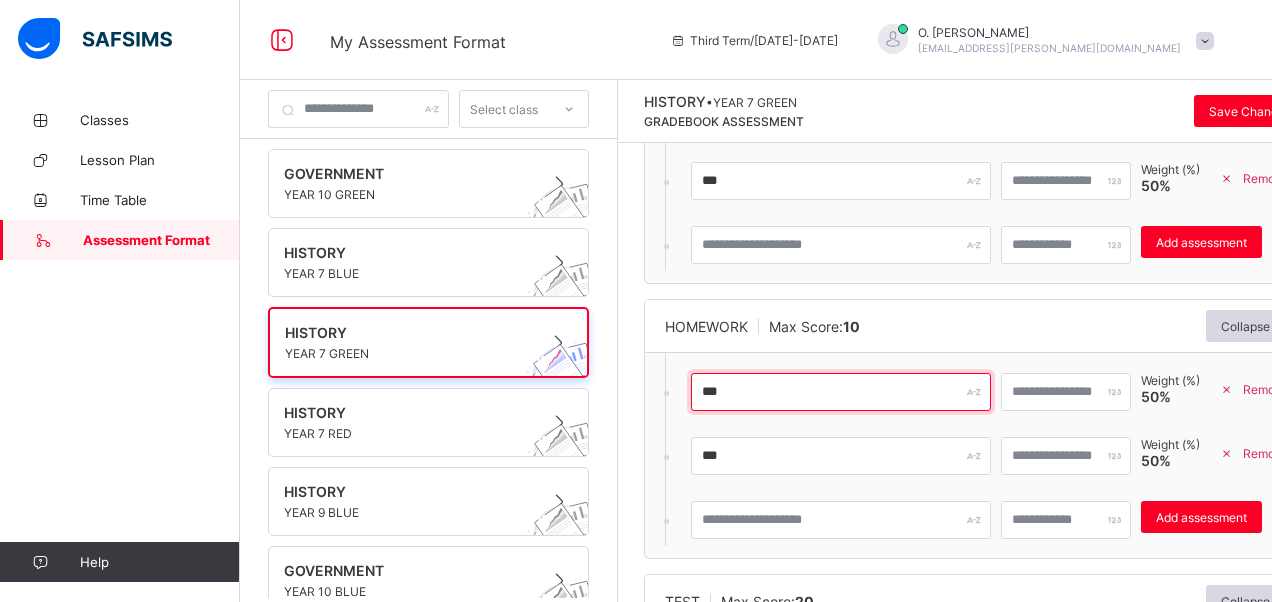 click on "***" at bounding box center (841, 392) 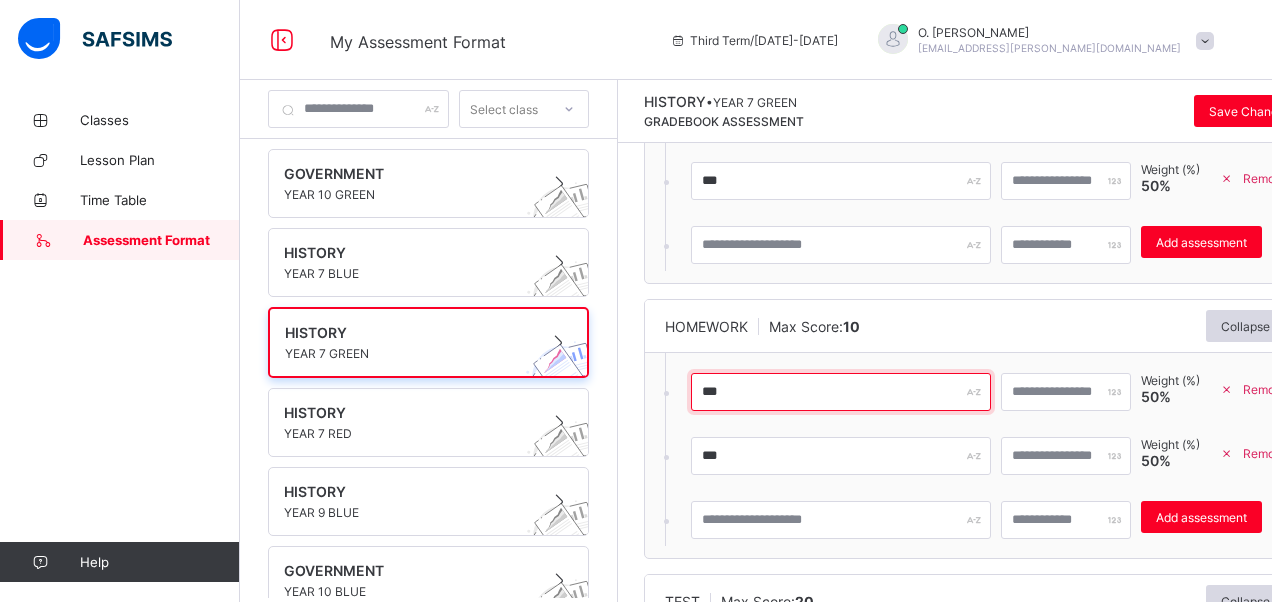 type on "***" 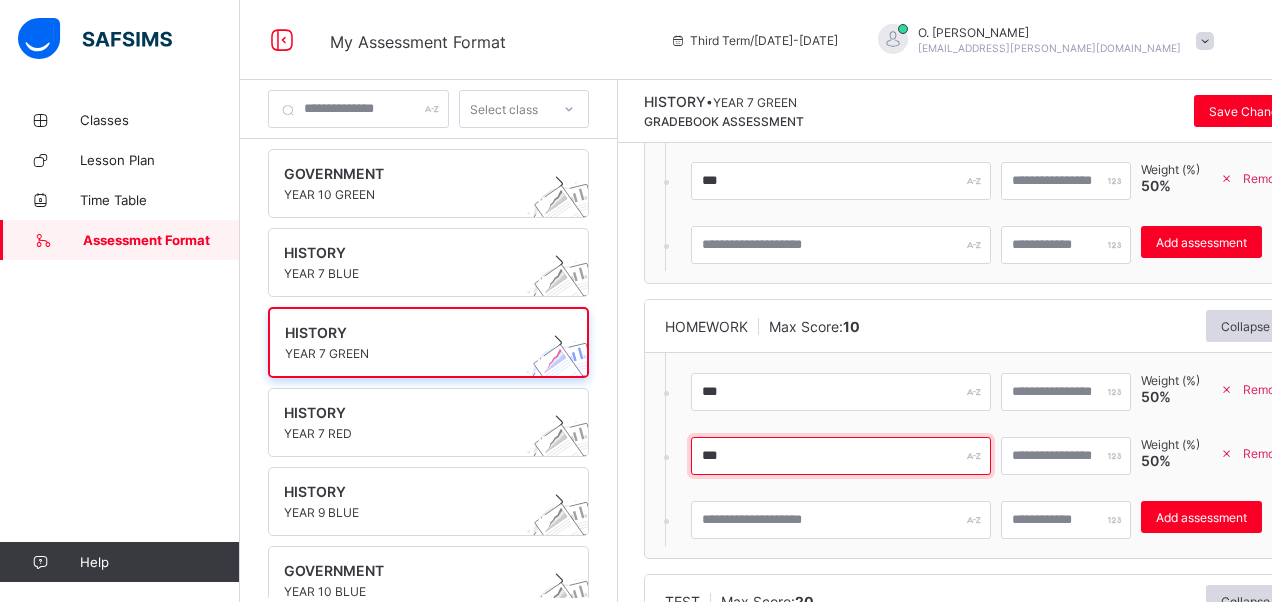 click on "***" at bounding box center [841, 456] 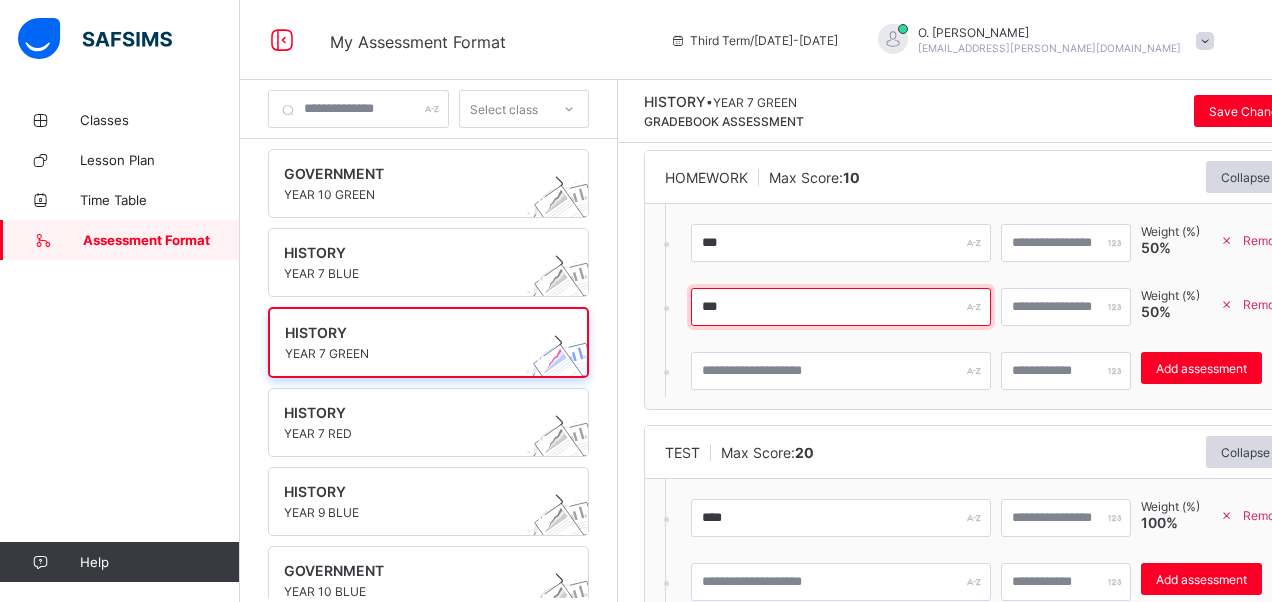 scroll, scrollTop: 362, scrollLeft: 0, axis: vertical 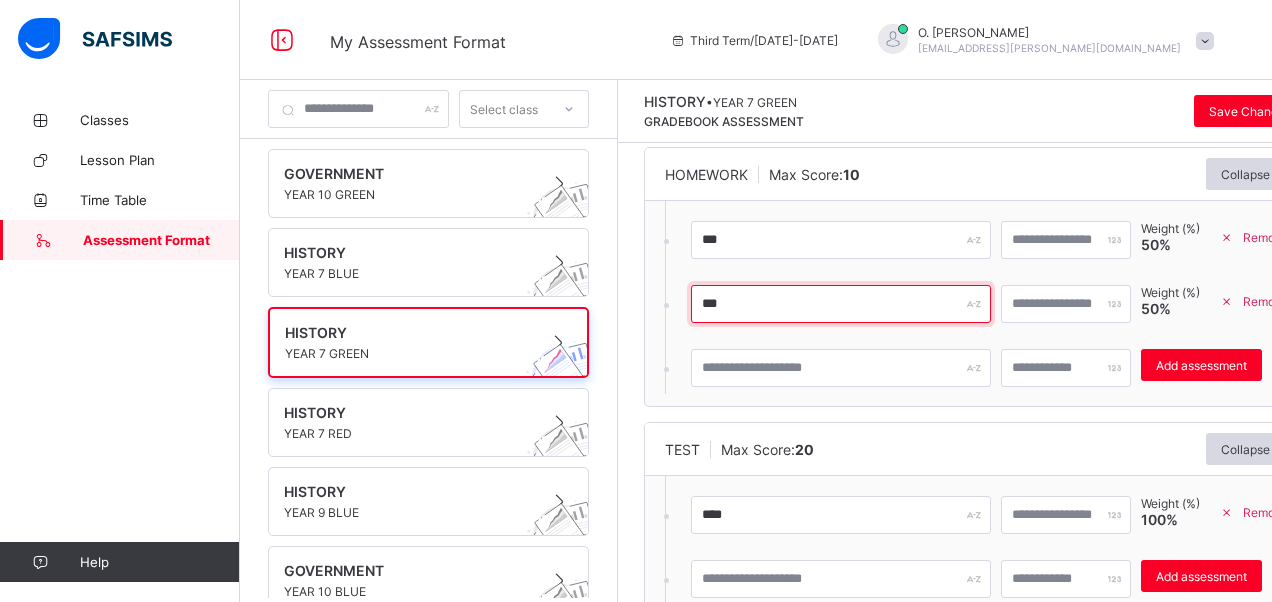 type on "***" 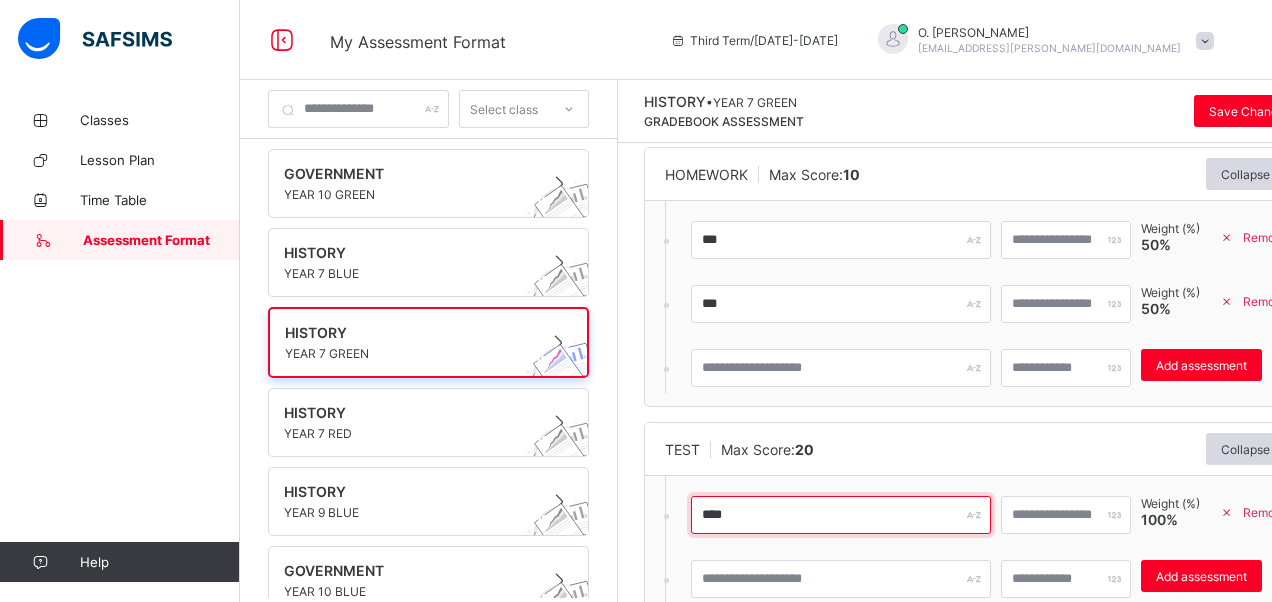 click on "****" at bounding box center [841, 515] 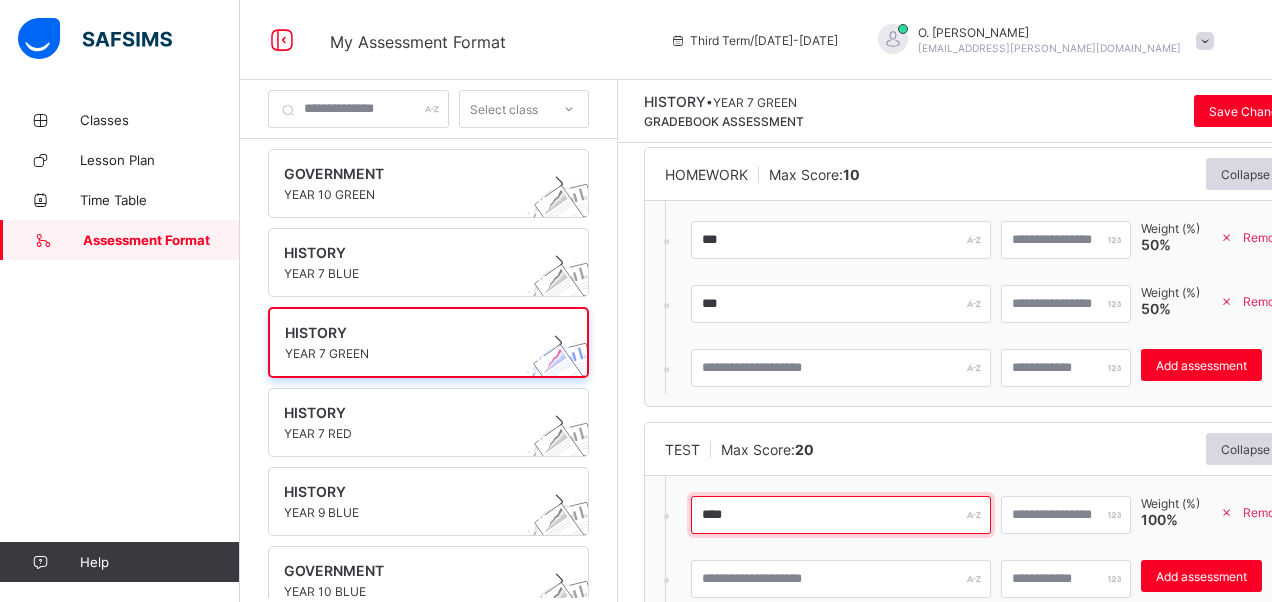 scroll, scrollTop: 425, scrollLeft: 0, axis: vertical 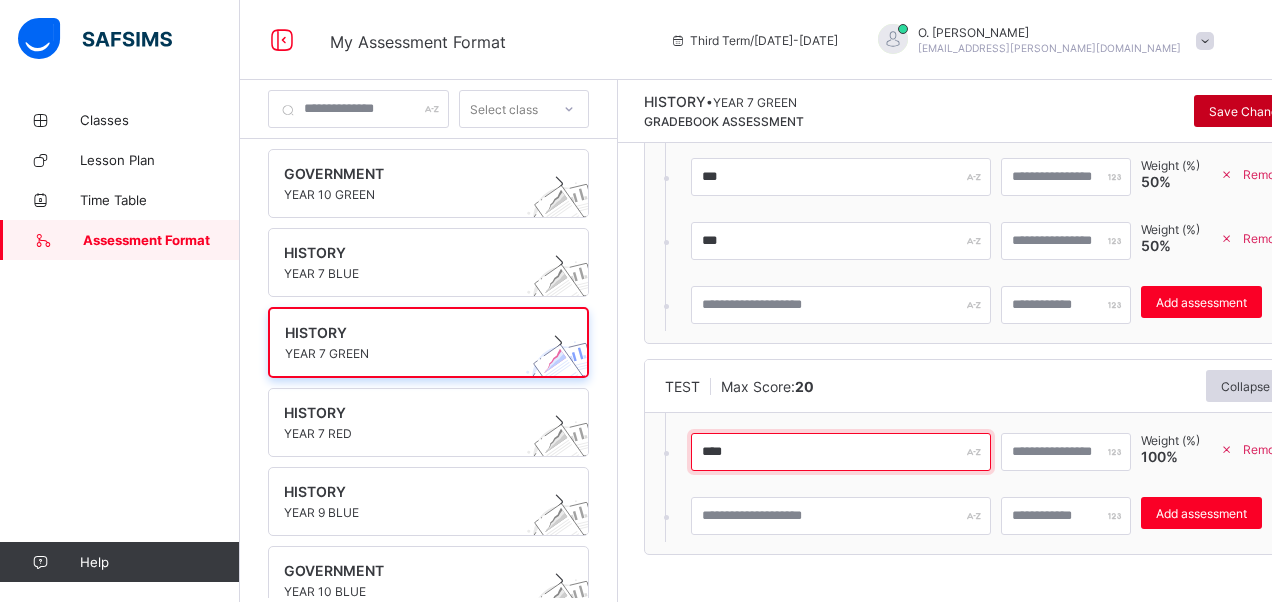 type on "****" 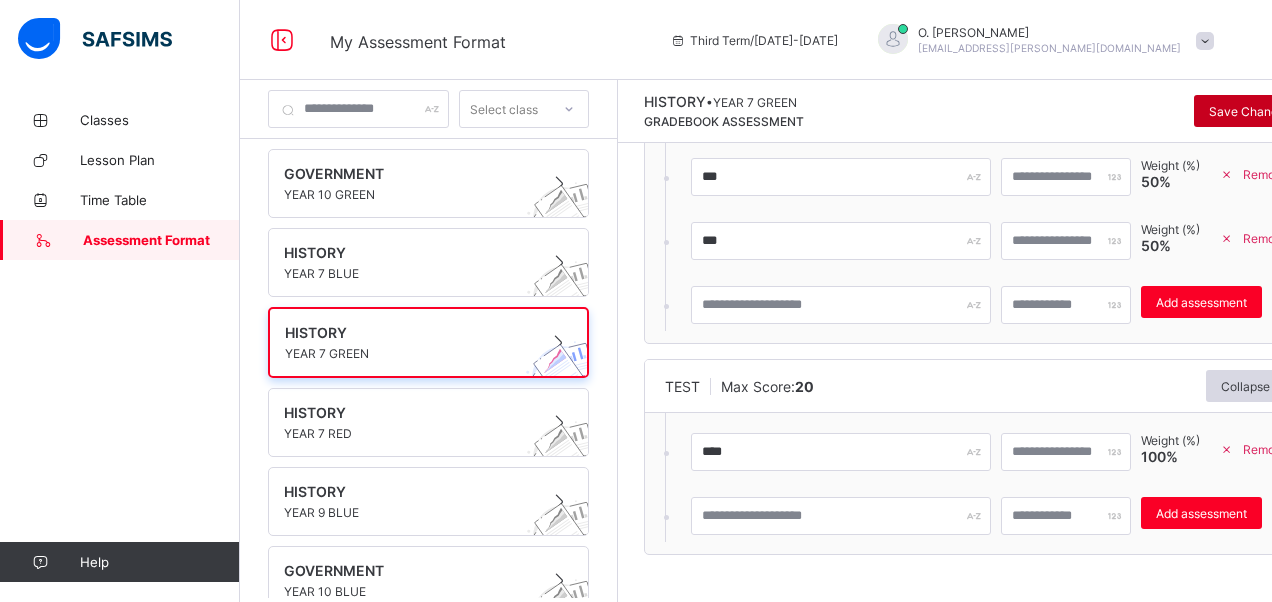 click on "Save Changes" at bounding box center [1250, 111] 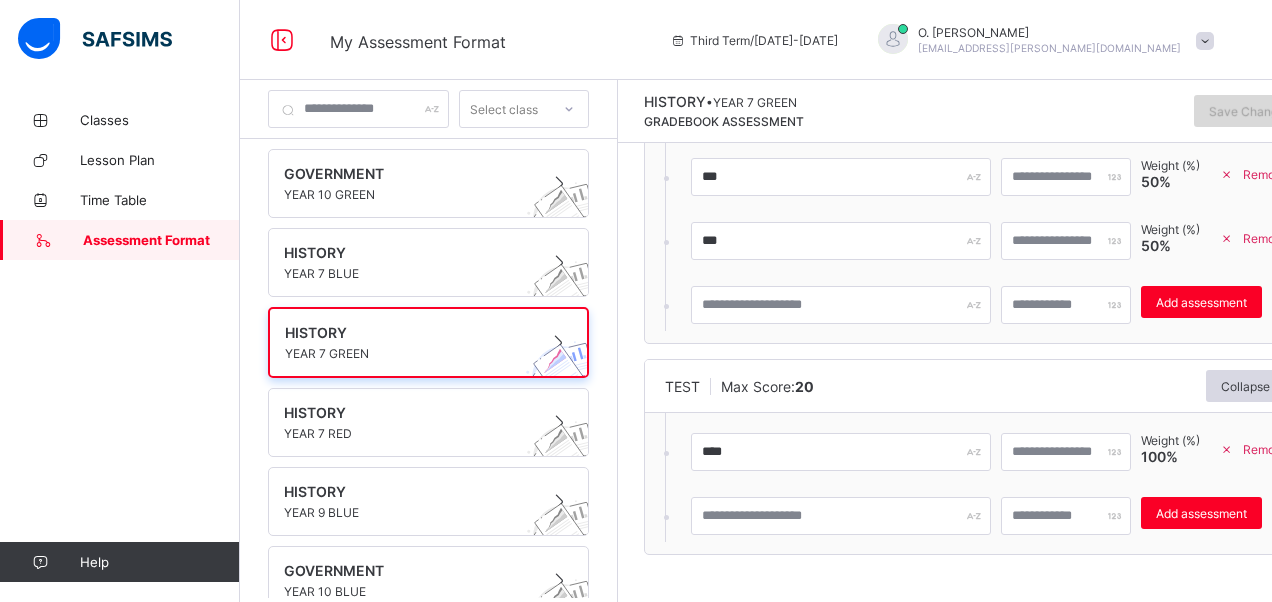 scroll, scrollTop: 0, scrollLeft: 0, axis: both 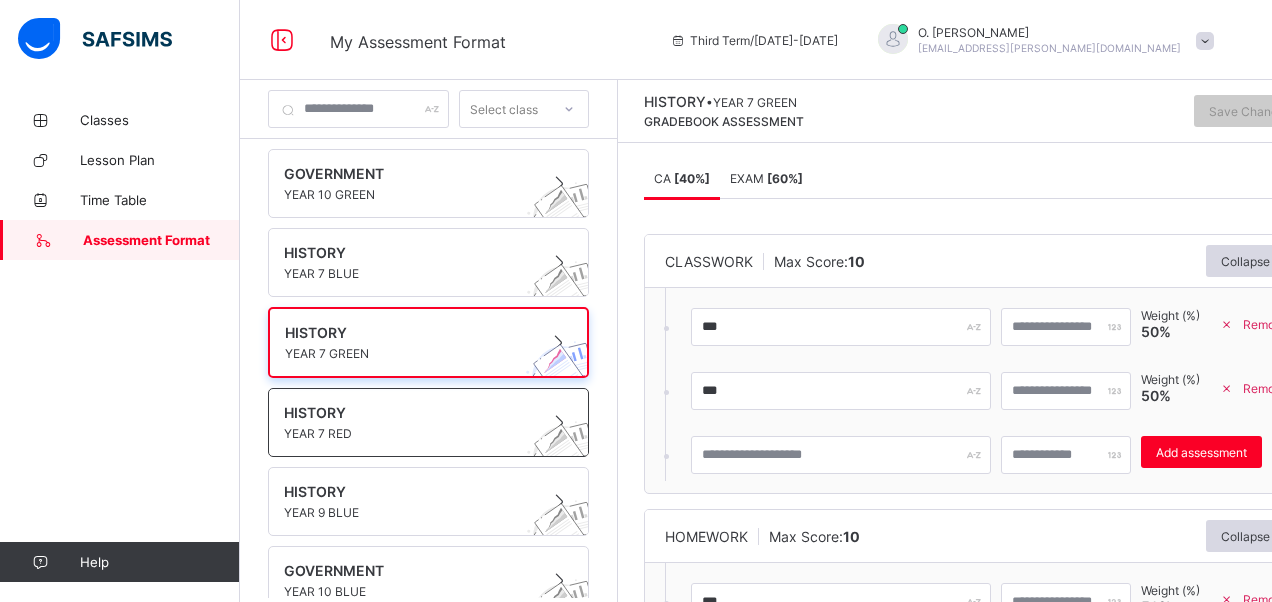 click on "HISTORY" at bounding box center [409, 412] 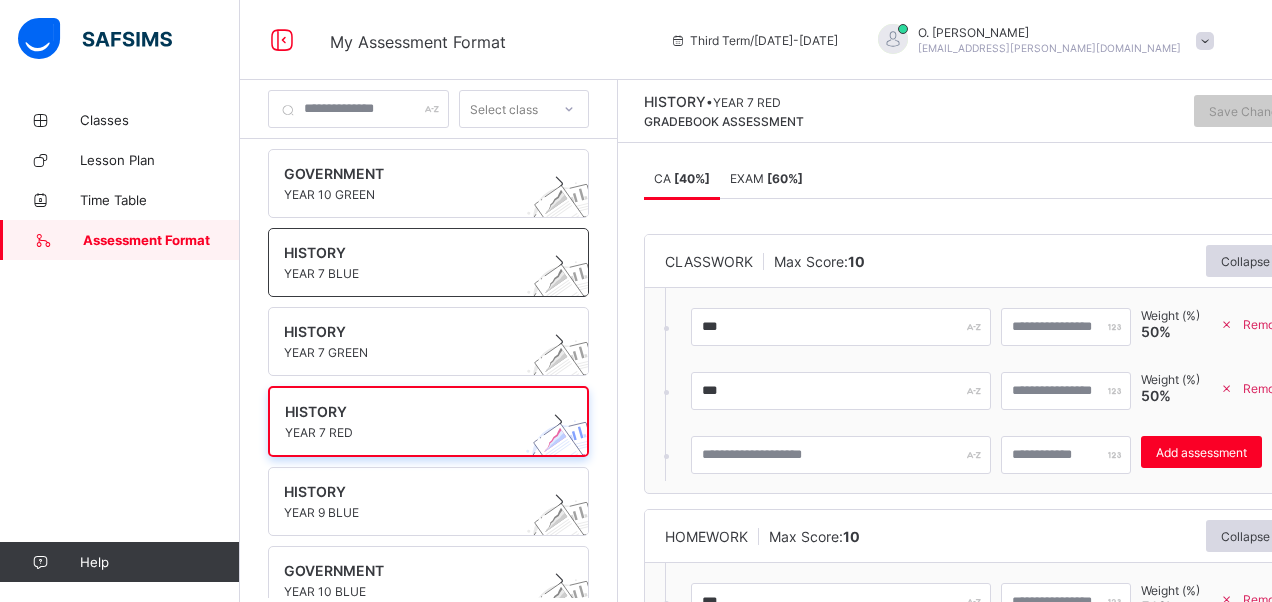 click on "HISTORY" at bounding box center (409, 252) 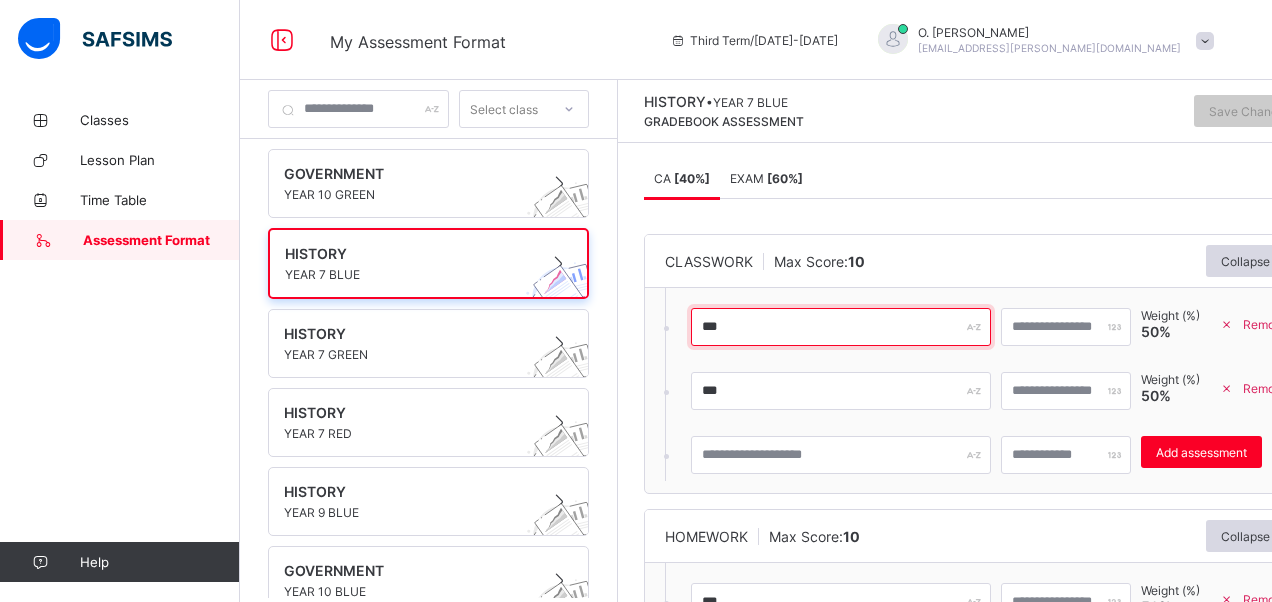 click on "***" at bounding box center (841, 327) 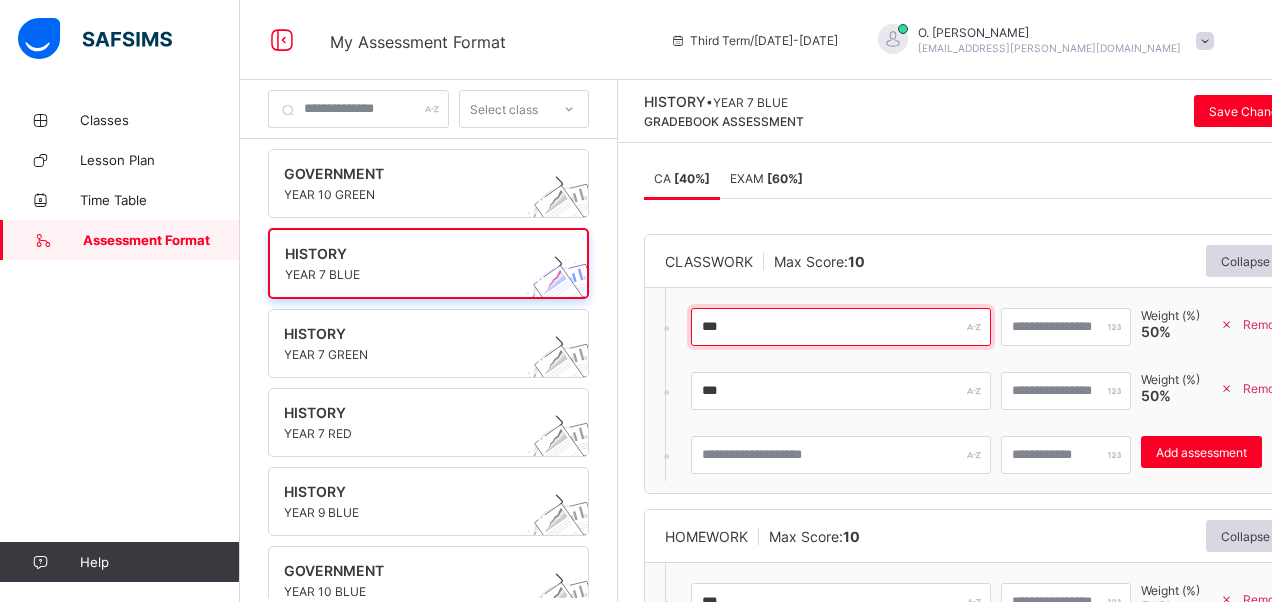 type on "***" 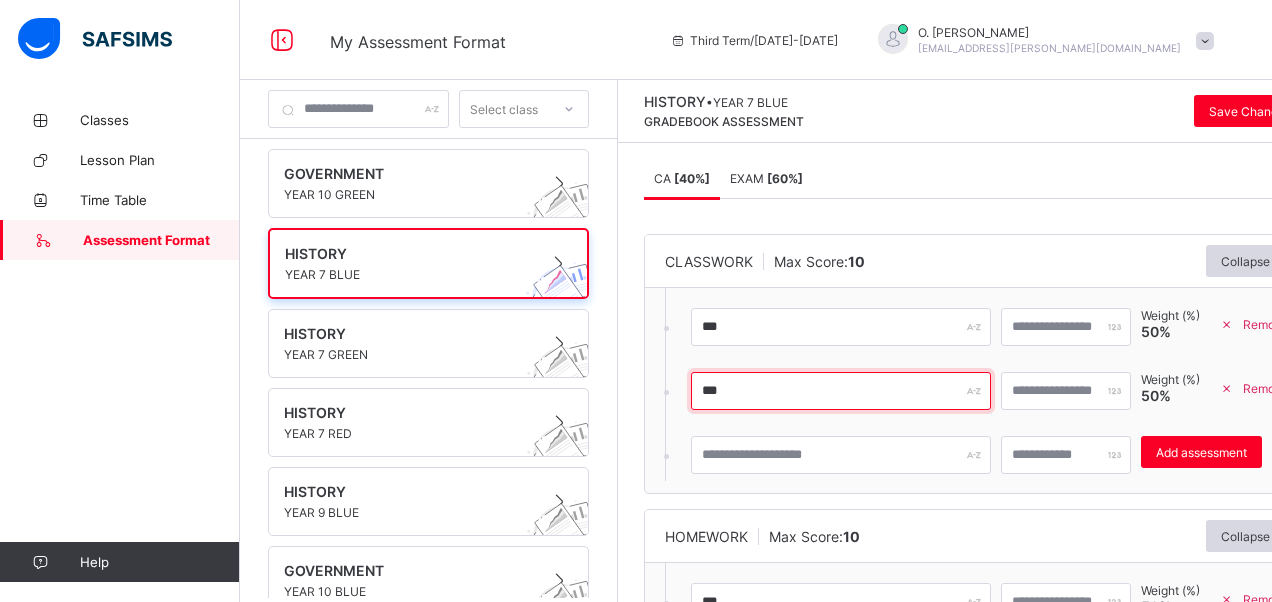 click on "***" at bounding box center [841, 391] 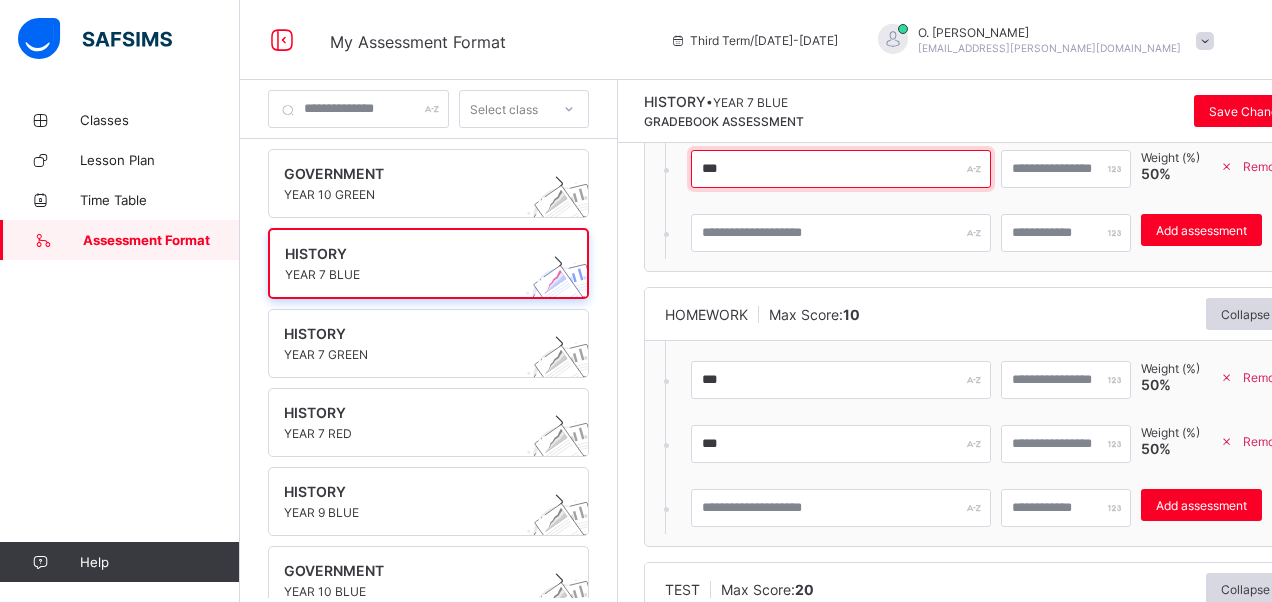 scroll, scrollTop: 223, scrollLeft: 0, axis: vertical 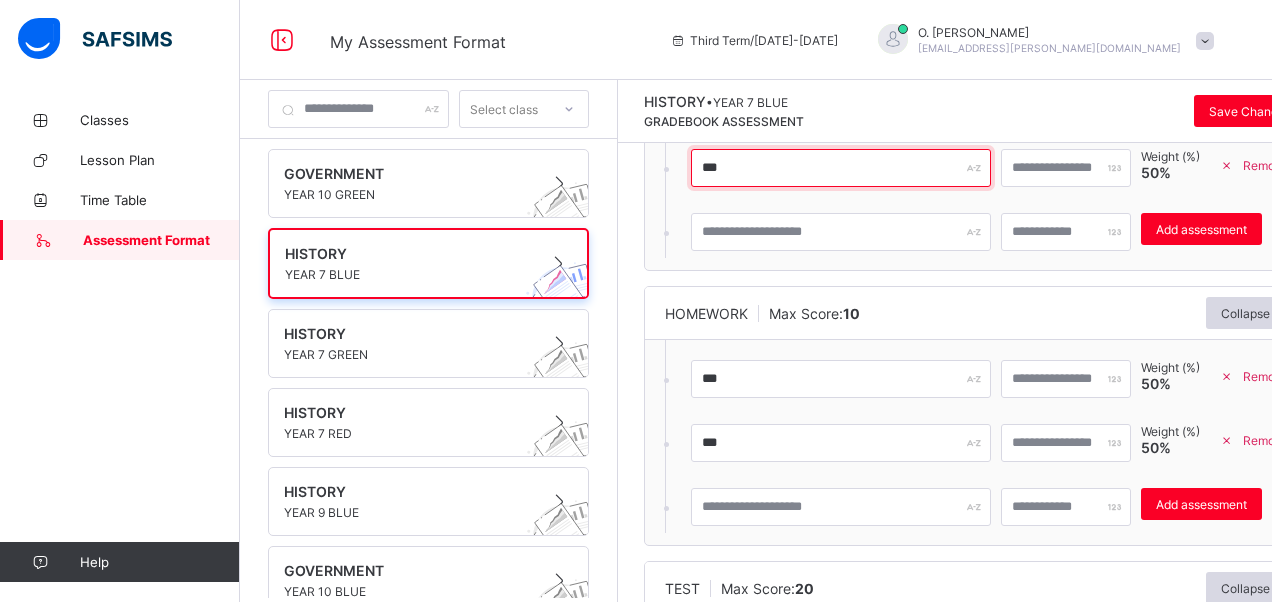 type on "***" 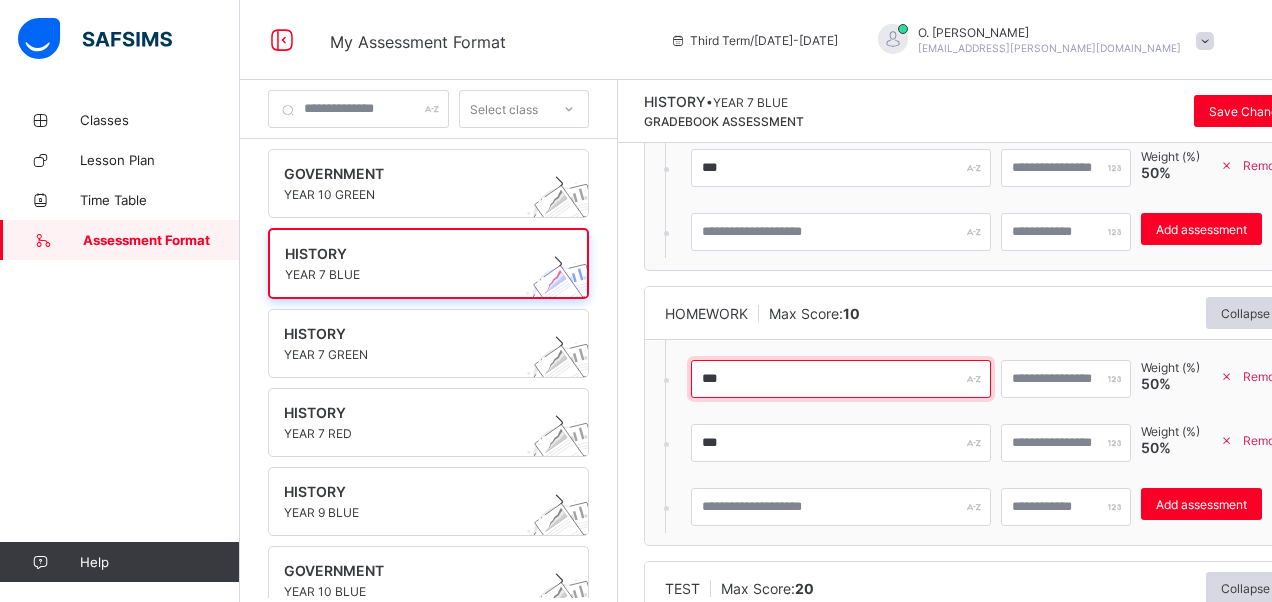 click on "***" at bounding box center [841, 379] 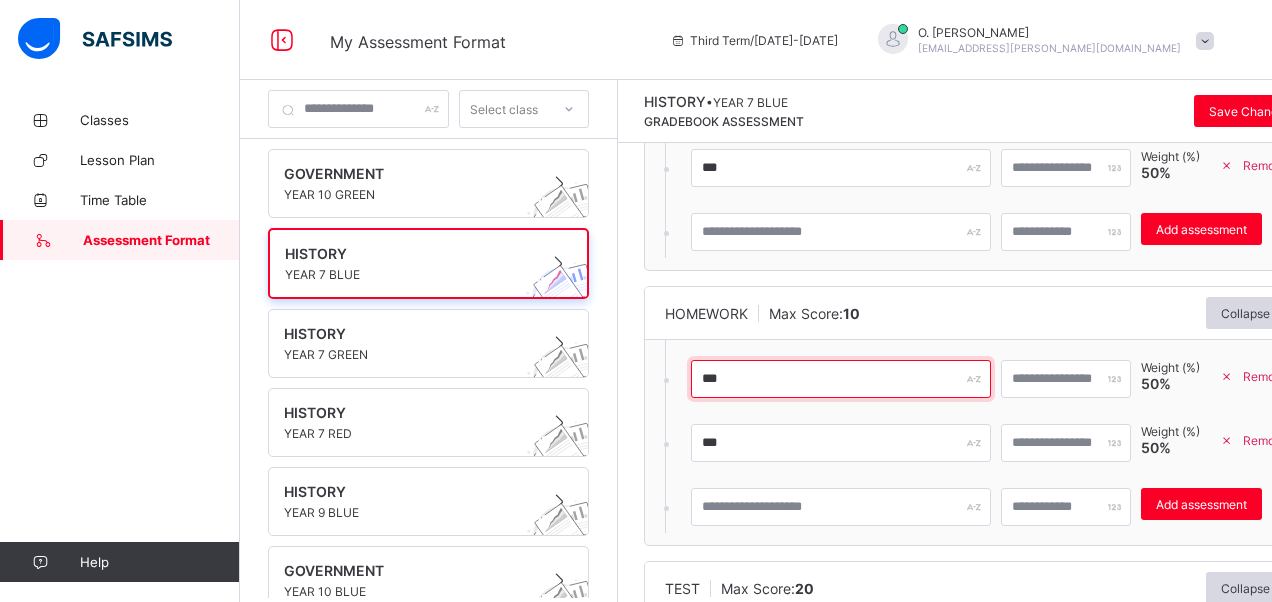 type on "***" 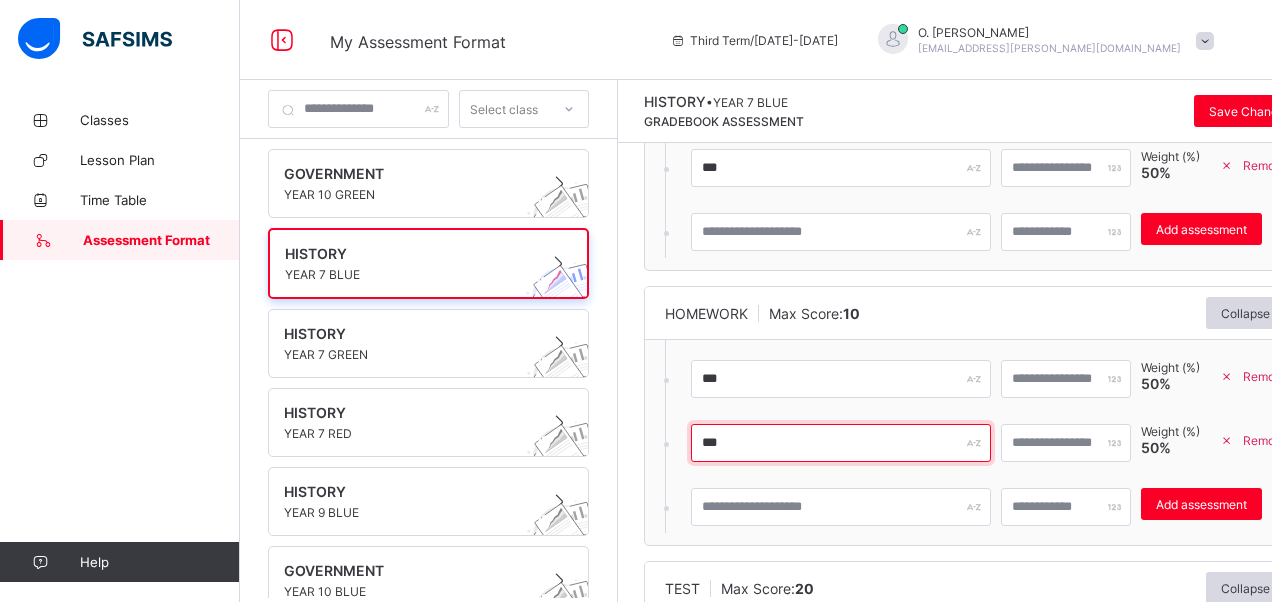 click on "***" at bounding box center (841, 443) 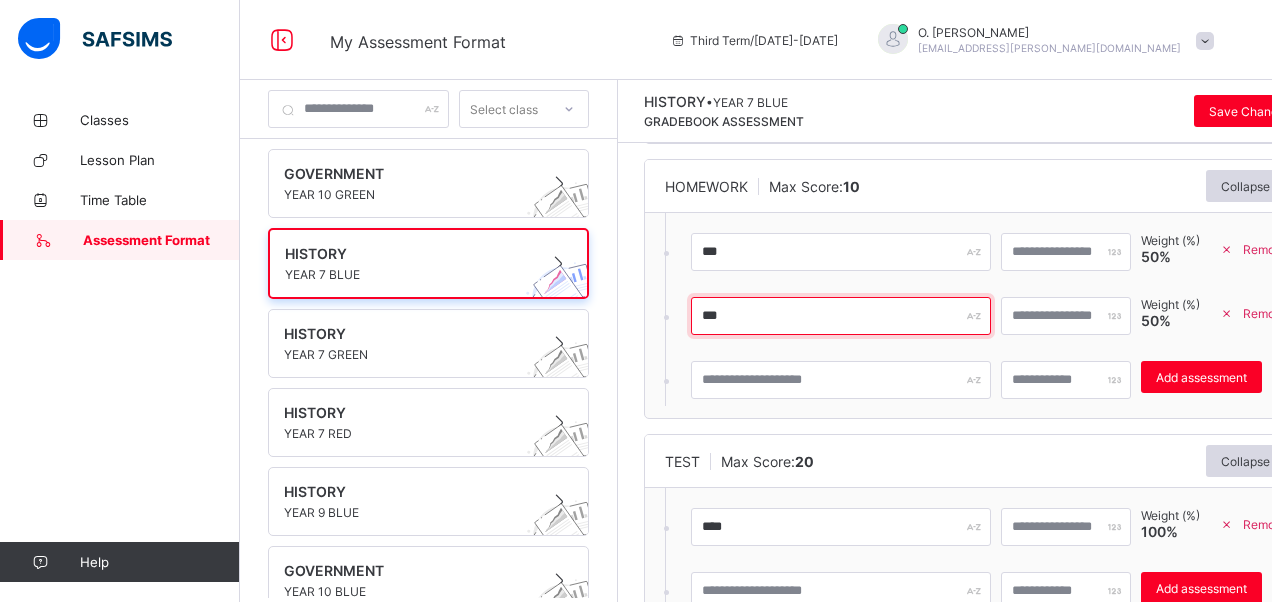 scroll, scrollTop: 352, scrollLeft: 0, axis: vertical 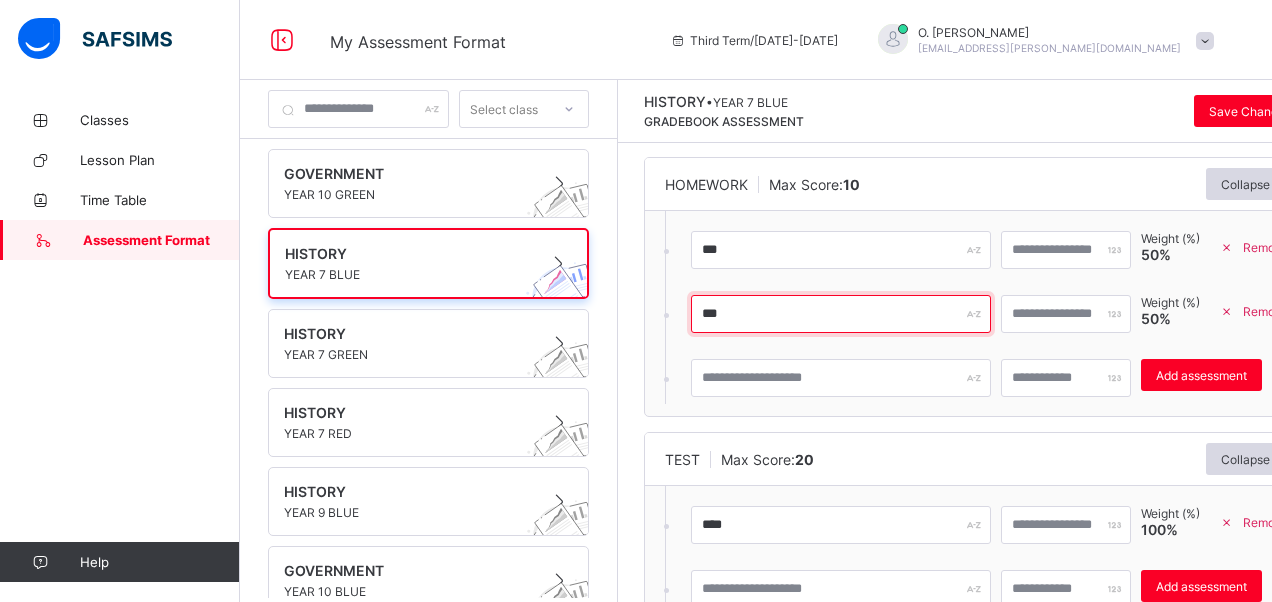 type on "***" 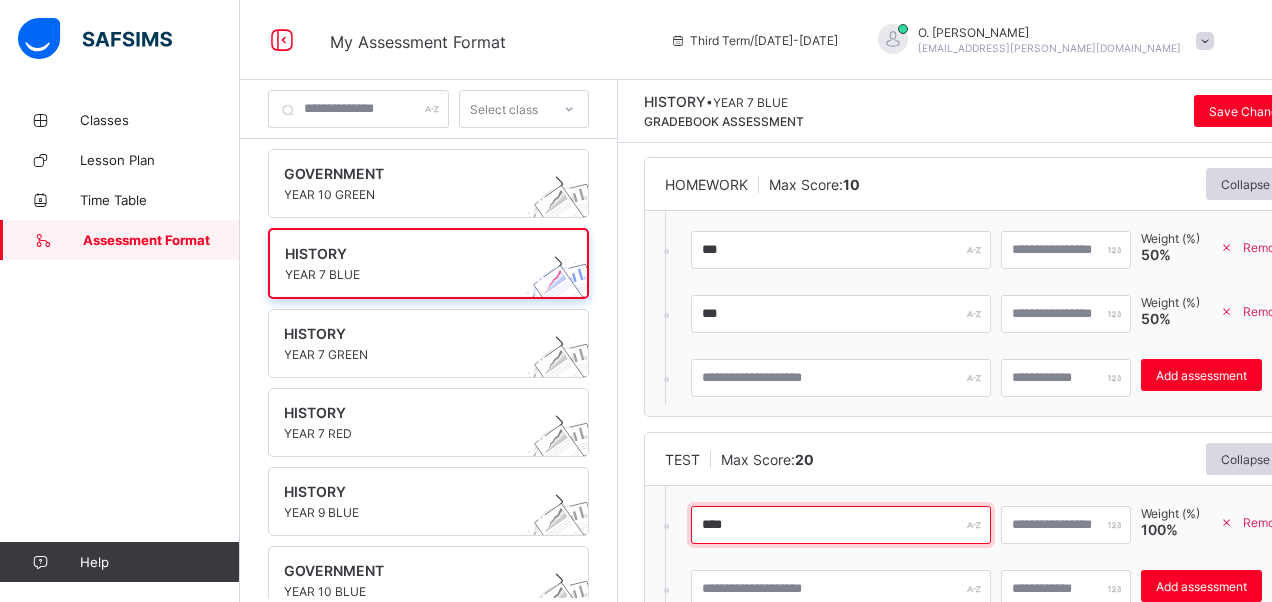 click on "****" at bounding box center (841, 525) 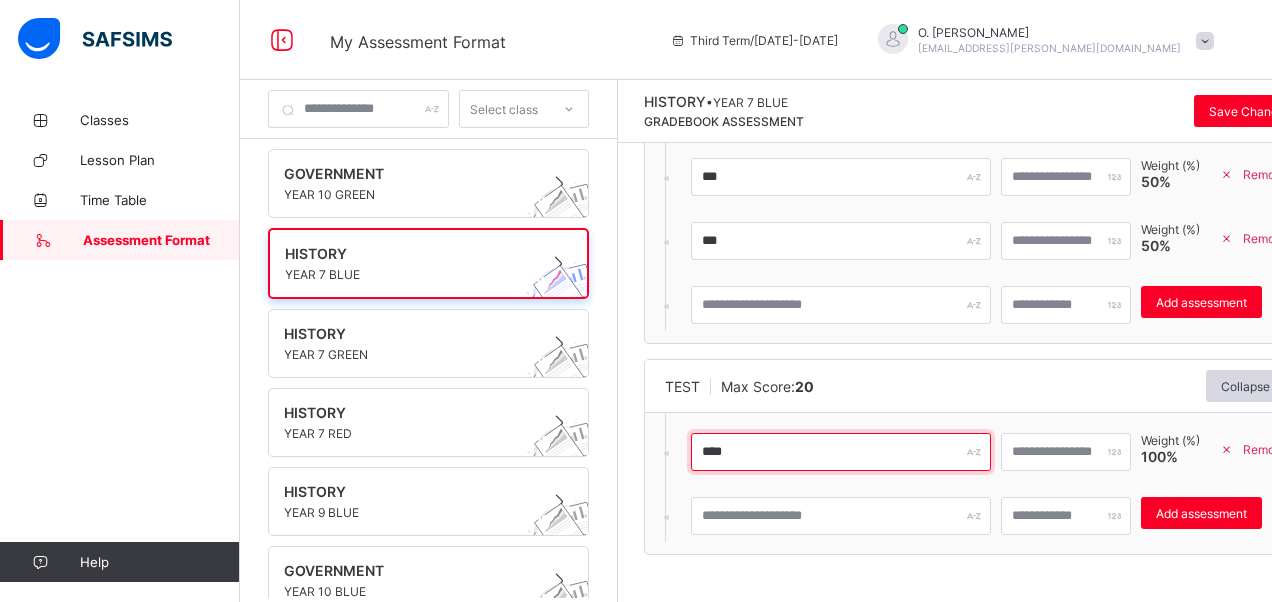 scroll, scrollTop: 0, scrollLeft: 0, axis: both 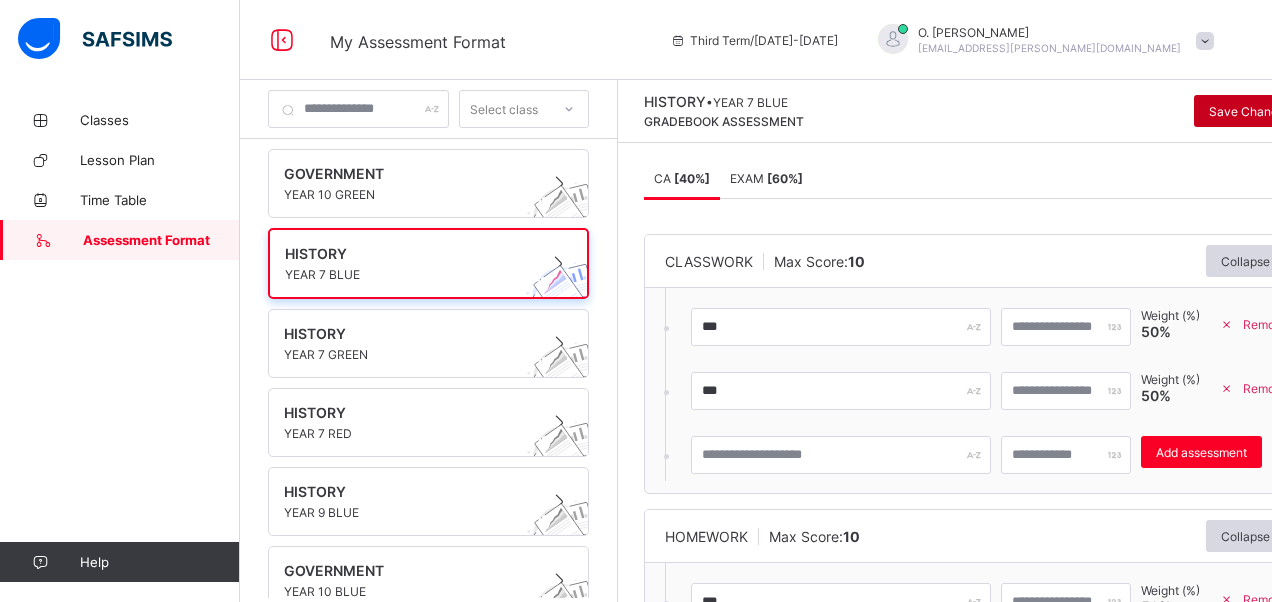 type on "****" 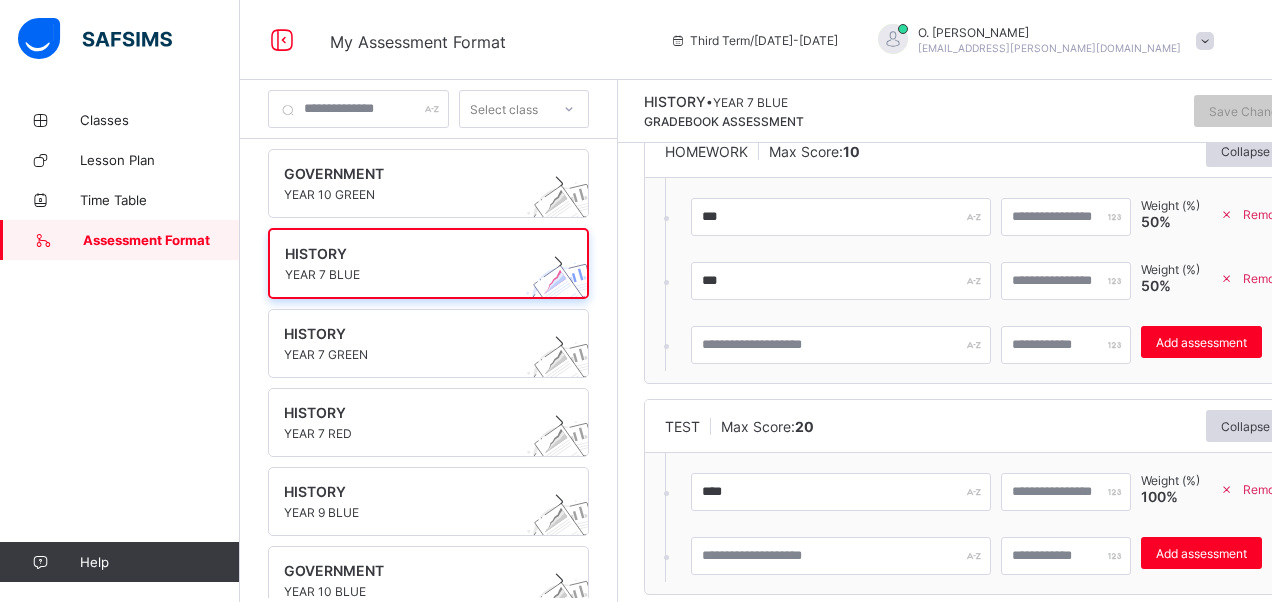 scroll, scrollTop: 377, scrollLeft: 0, axis: vertical 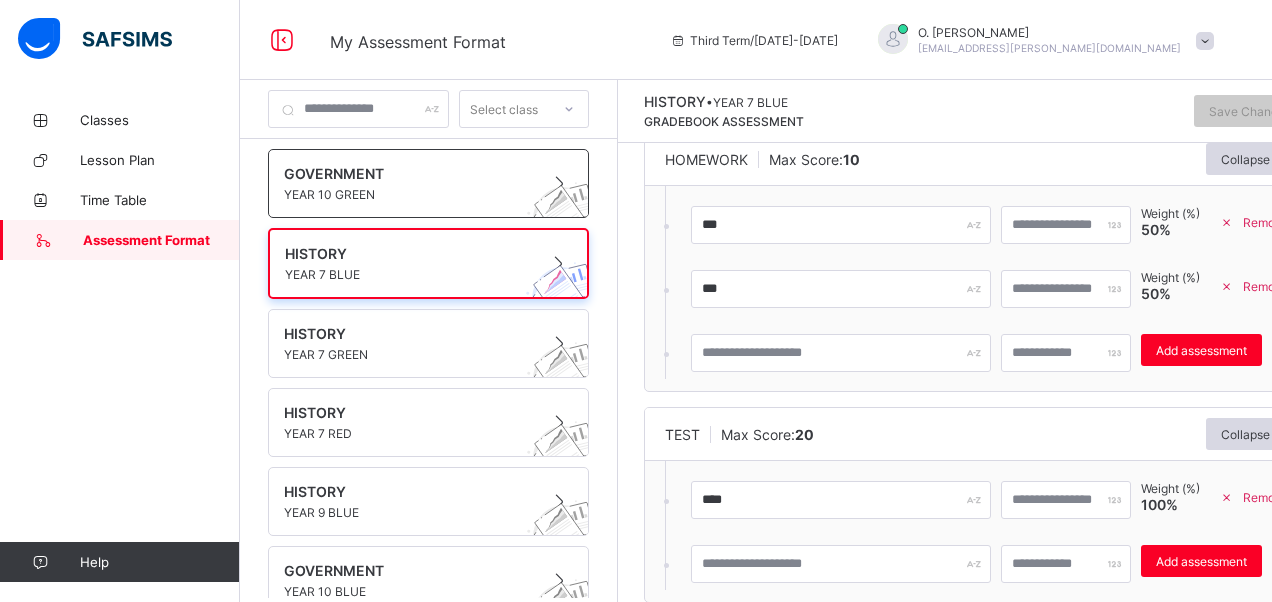 click at bounding box center (409, 184) 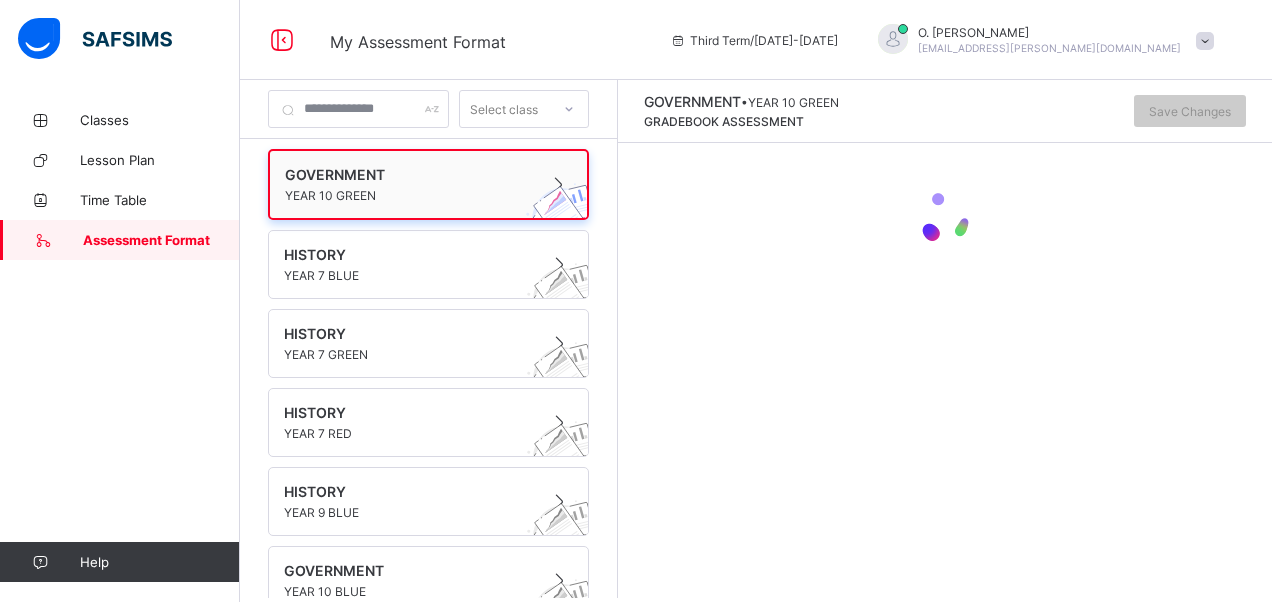 scroll, scrollTop: 0, scrollLeft: 0, axis: both 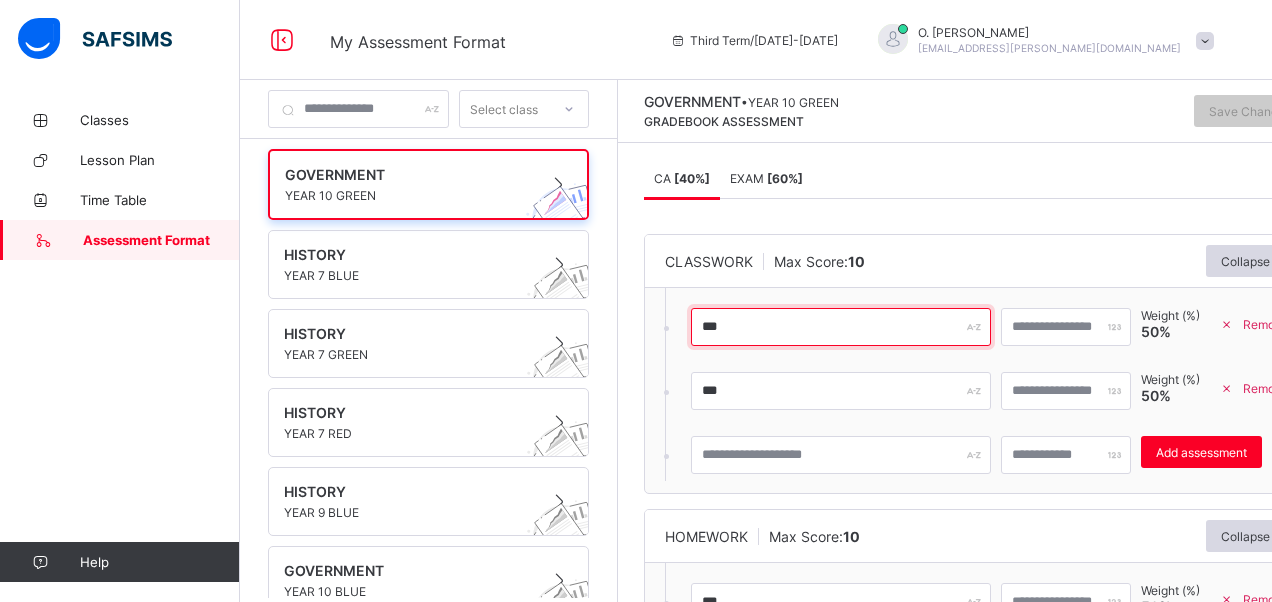 click on "***" at bounding box center [841, 327] 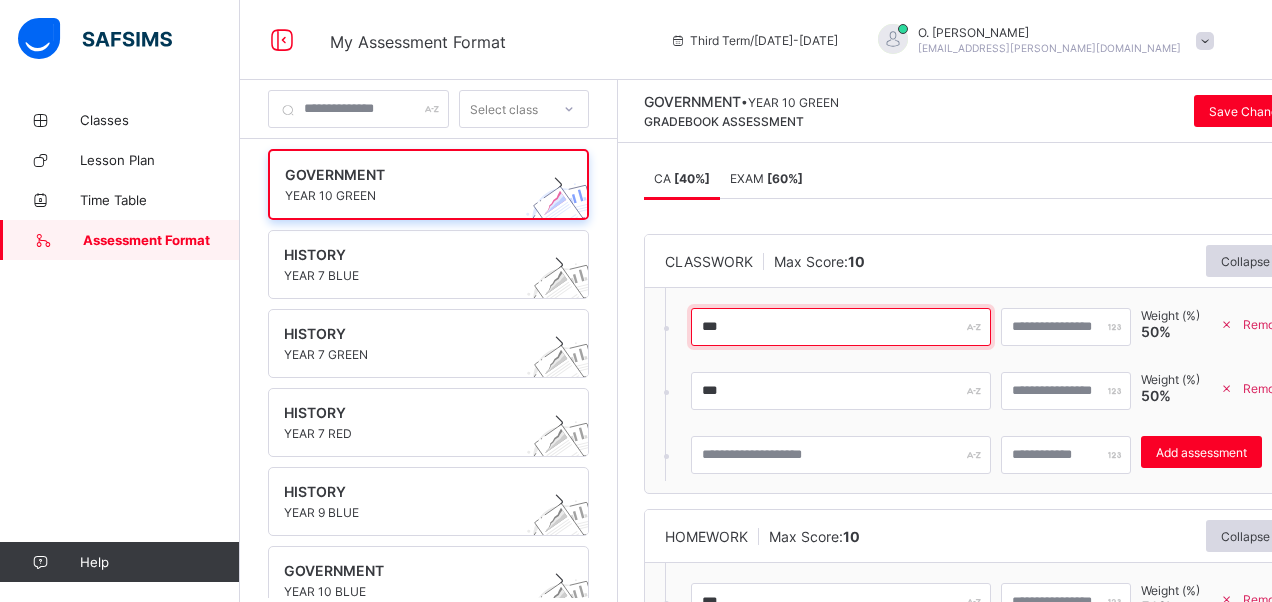 type on "***" 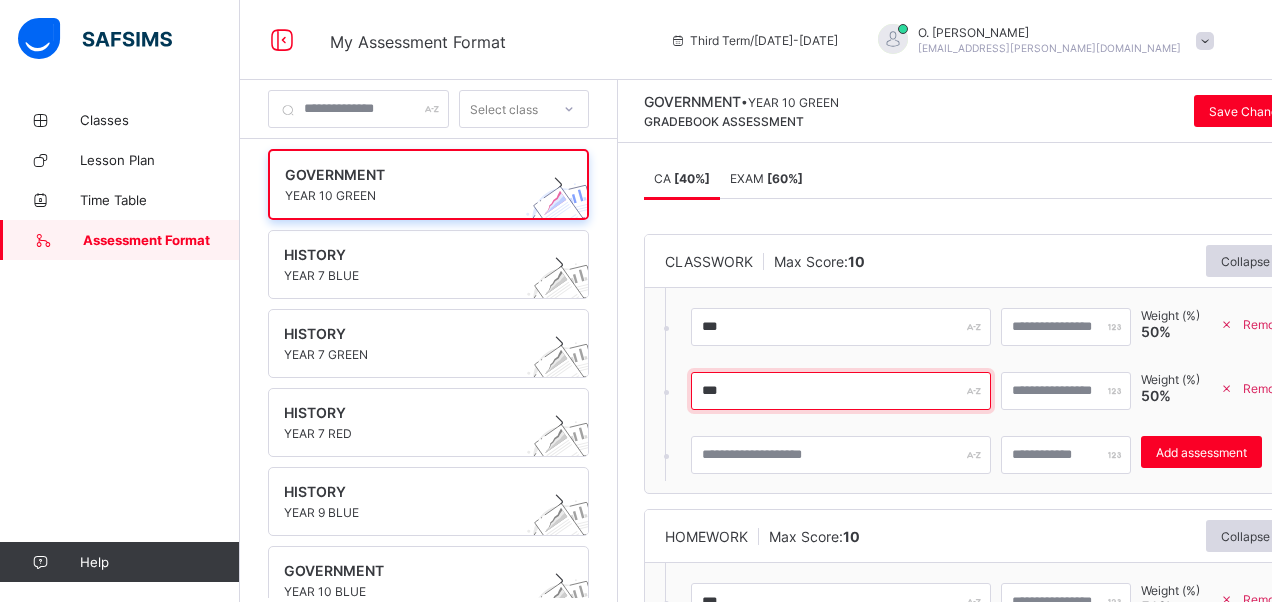click on "***" at bounding box center [841, 391] 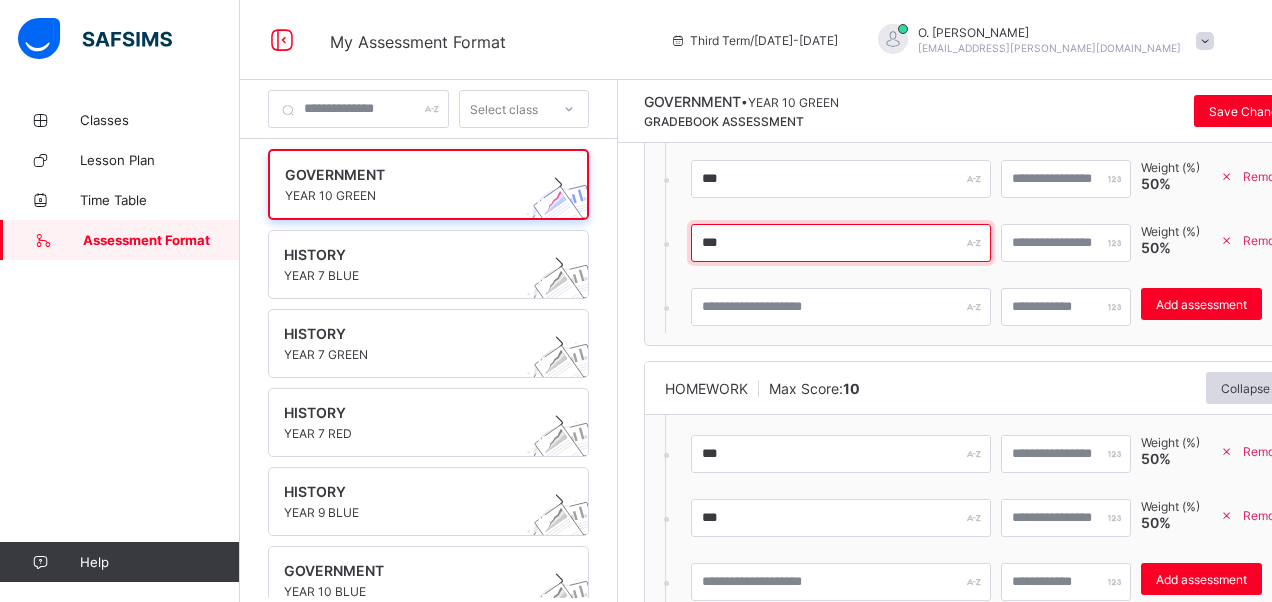 scroll, scrollTop: 223, scrollLeft: 0, axis: vertical 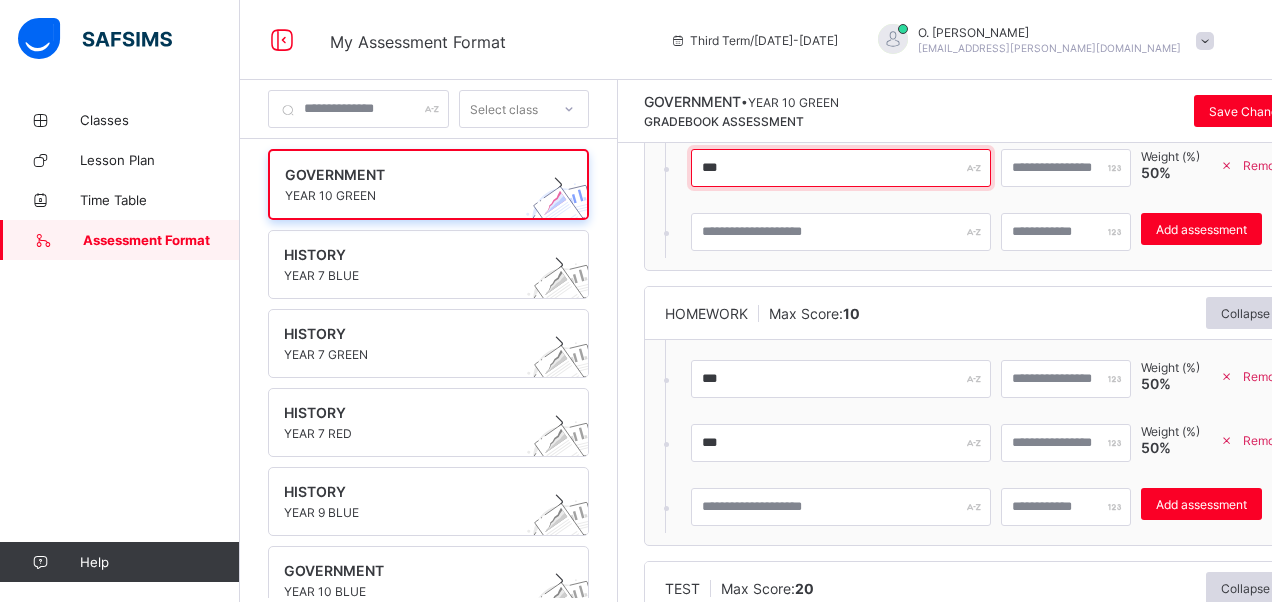 type on "***" 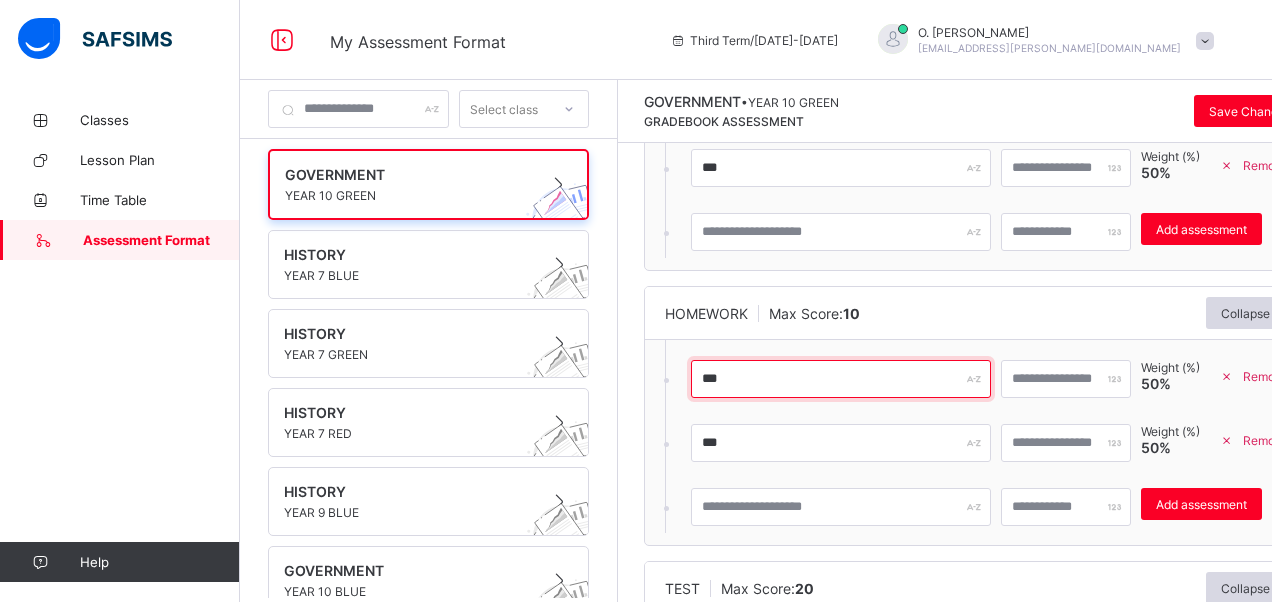 click on "***" at bounding box center (841, 379) 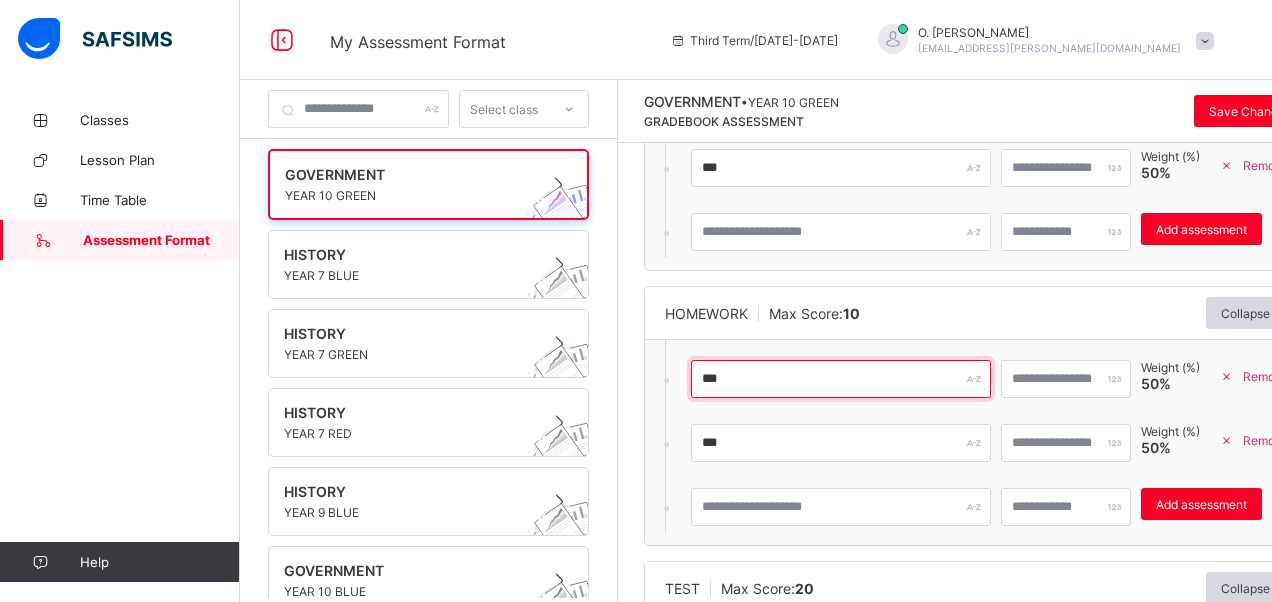 type on "***" 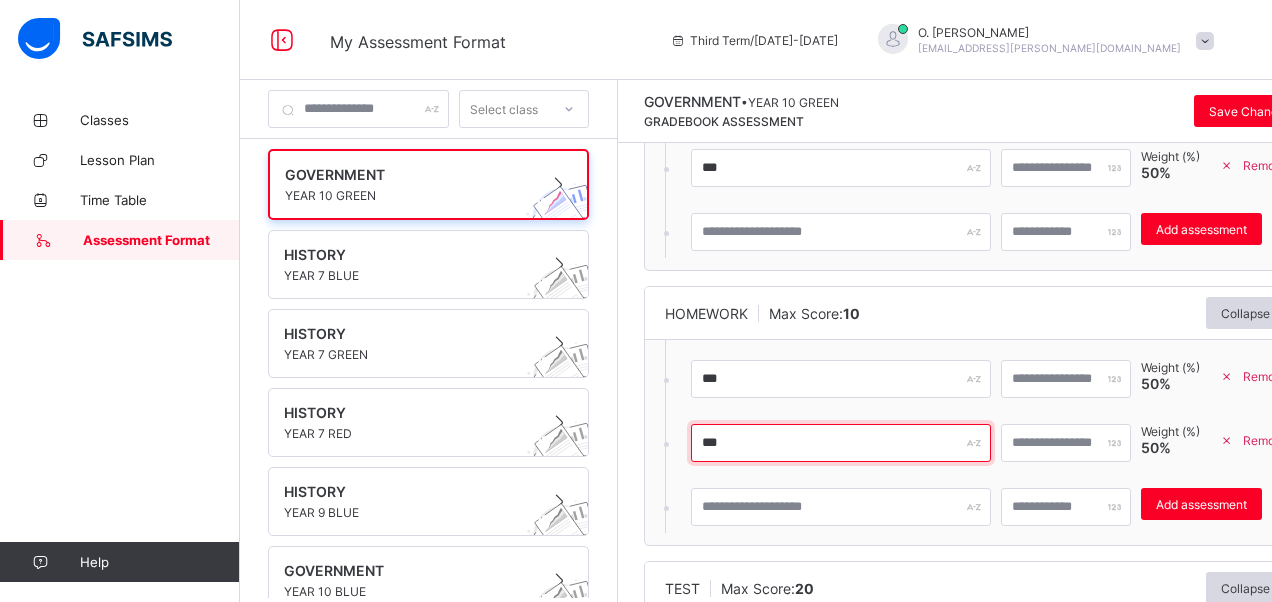 click on "***" at bounding box center [841, 443] 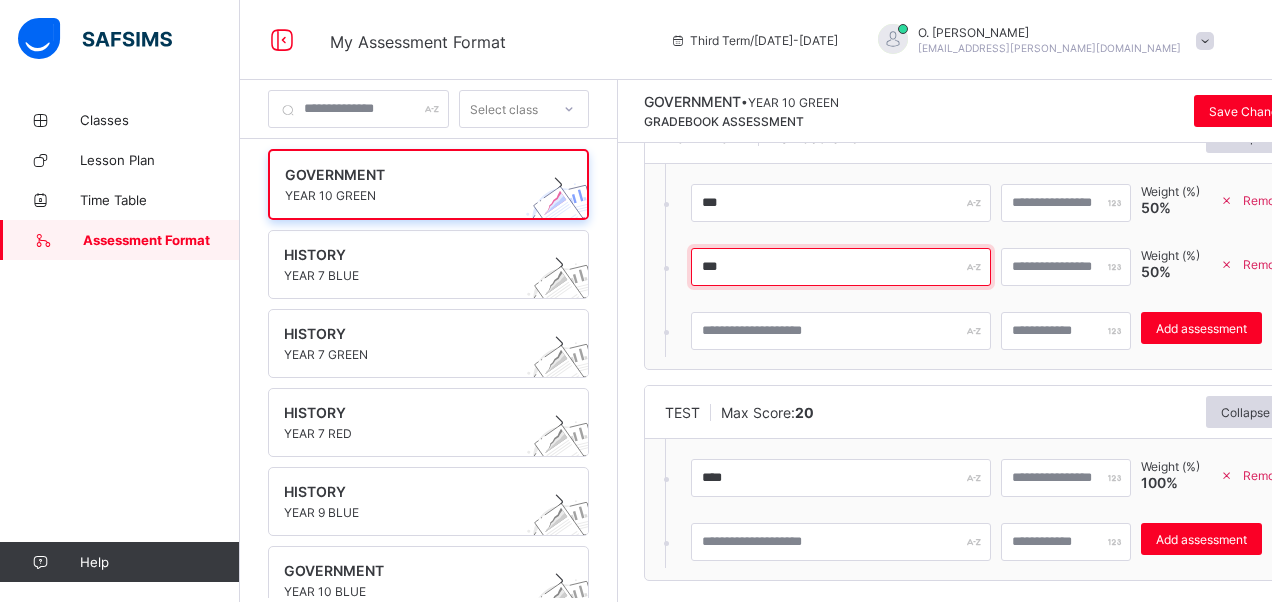 scroll, scrollTop: 403, scrollLeft: 0, axis: vertical 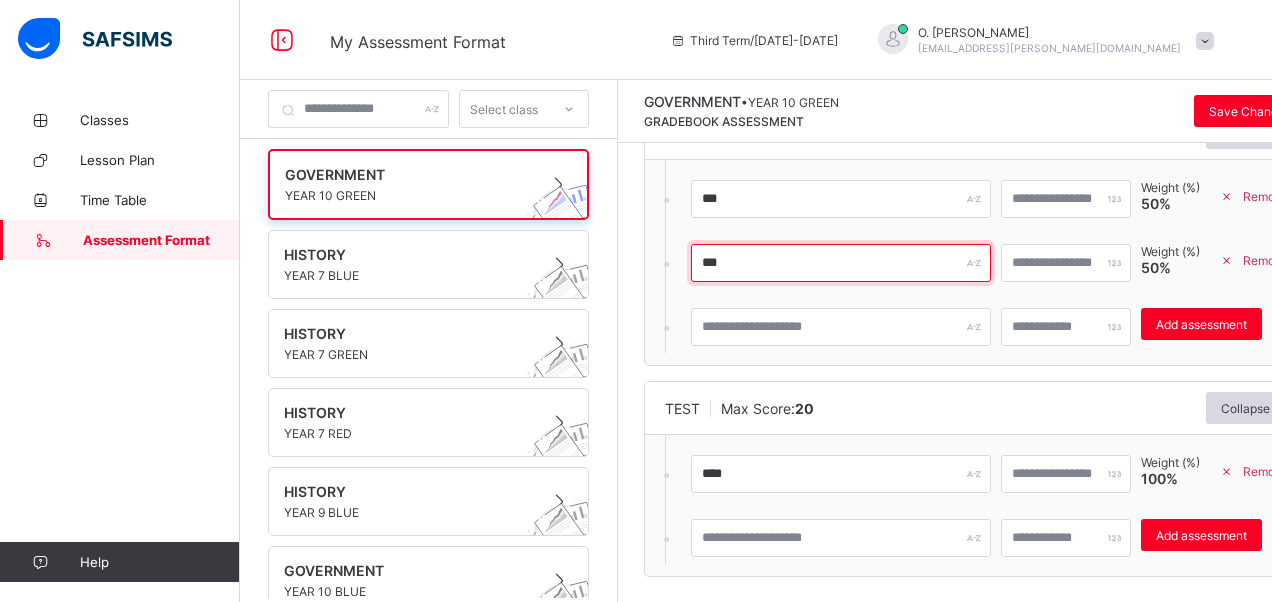 type on "***" 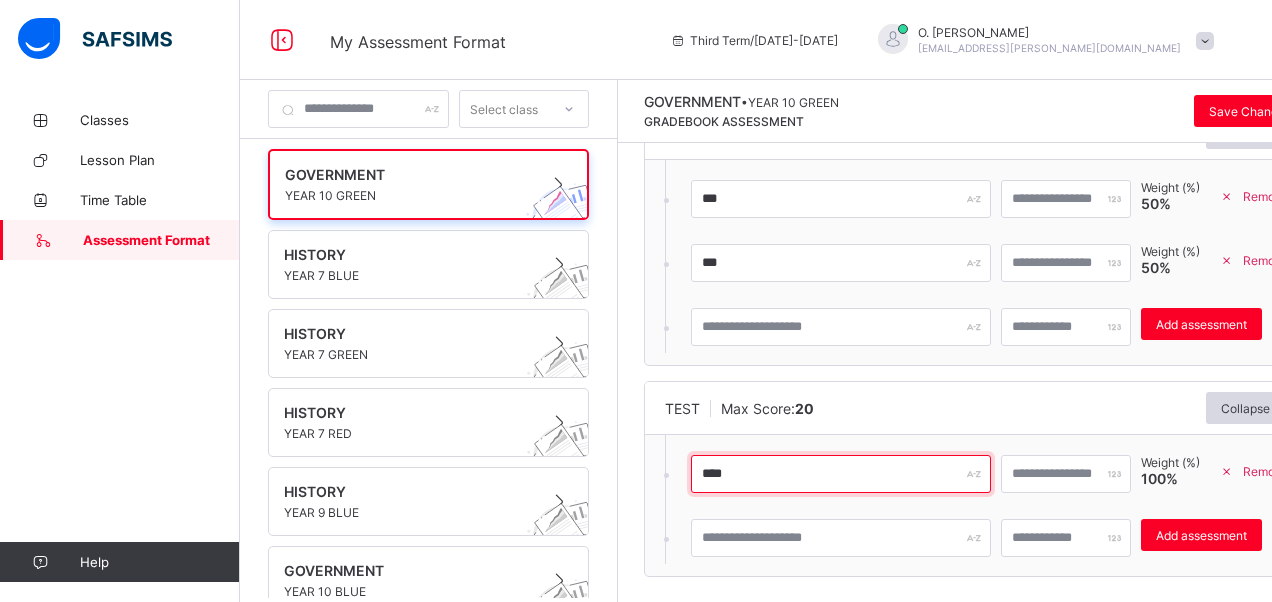 click on "****" at bounding box center (841, 474) 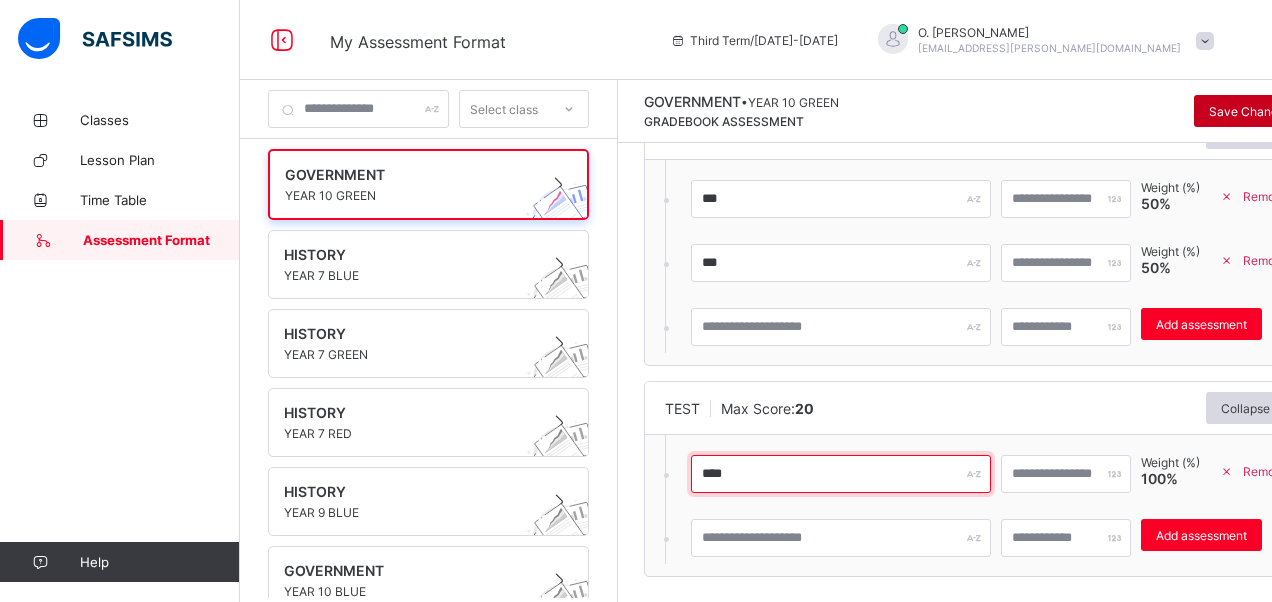 type on "****" 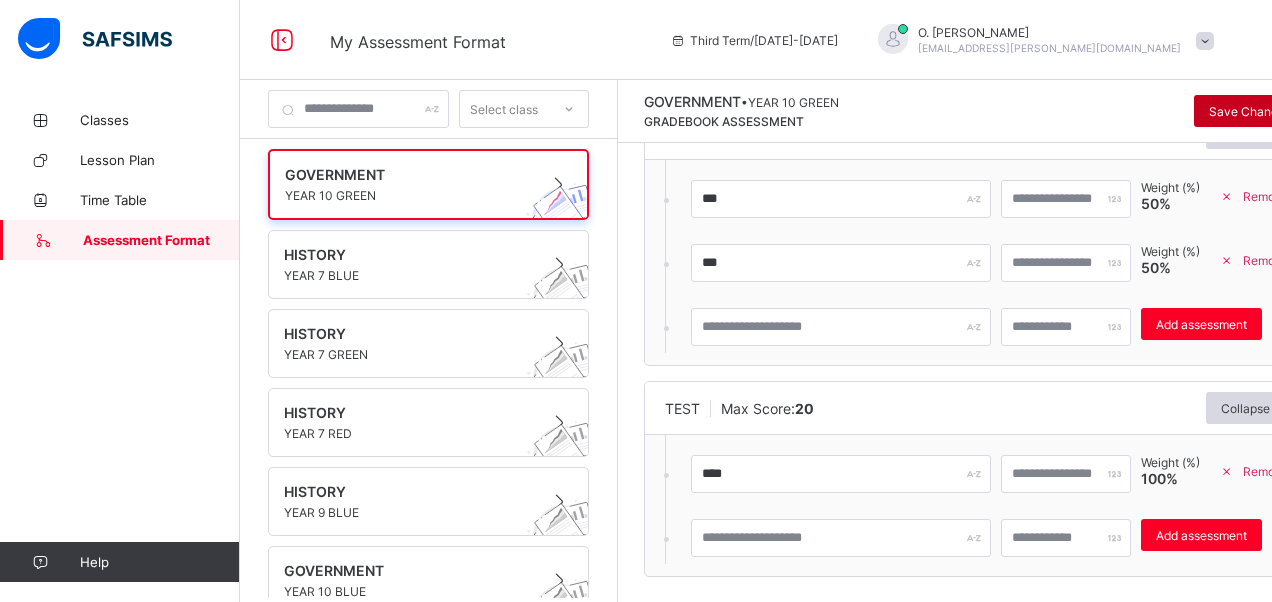 click on "Save Changes" at bounding box center (1250, 111) 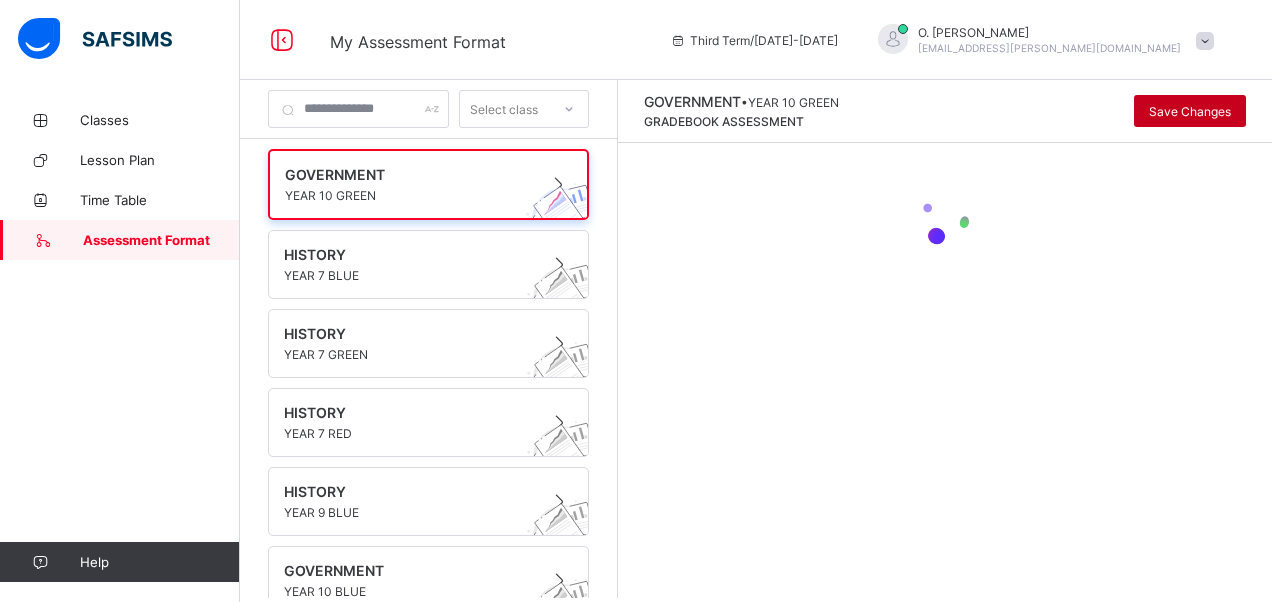 scroll, scrollTop: 0, scrollLeft: 0, axis: both 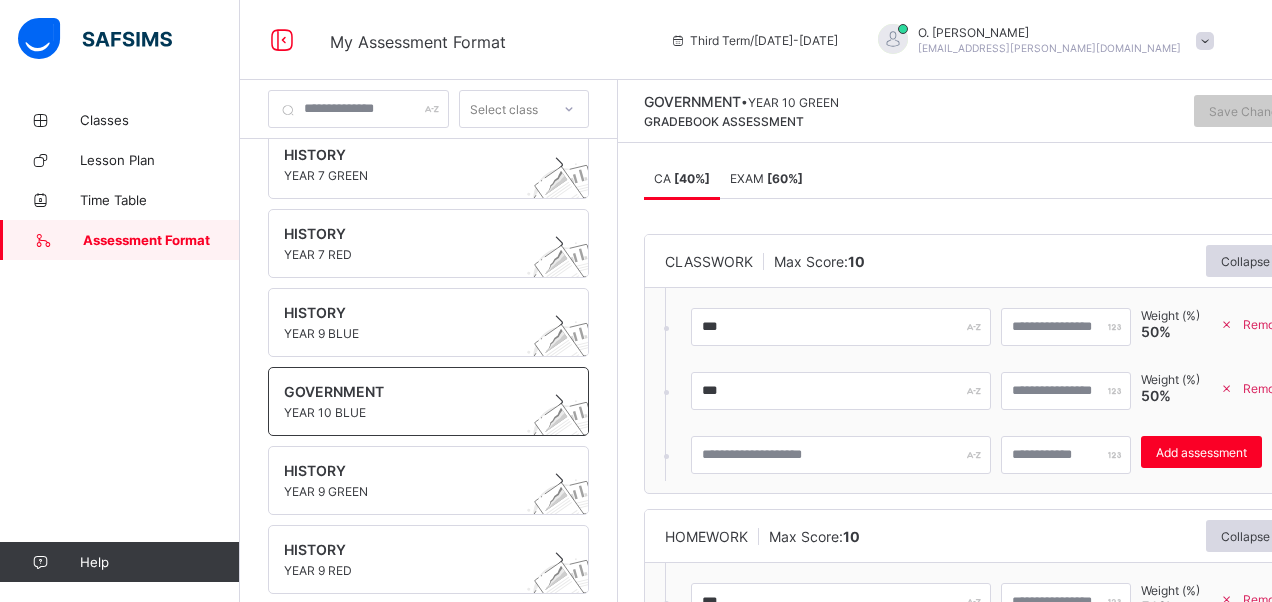 click on "GOVERNMENT" at bounding box center (409, 391) 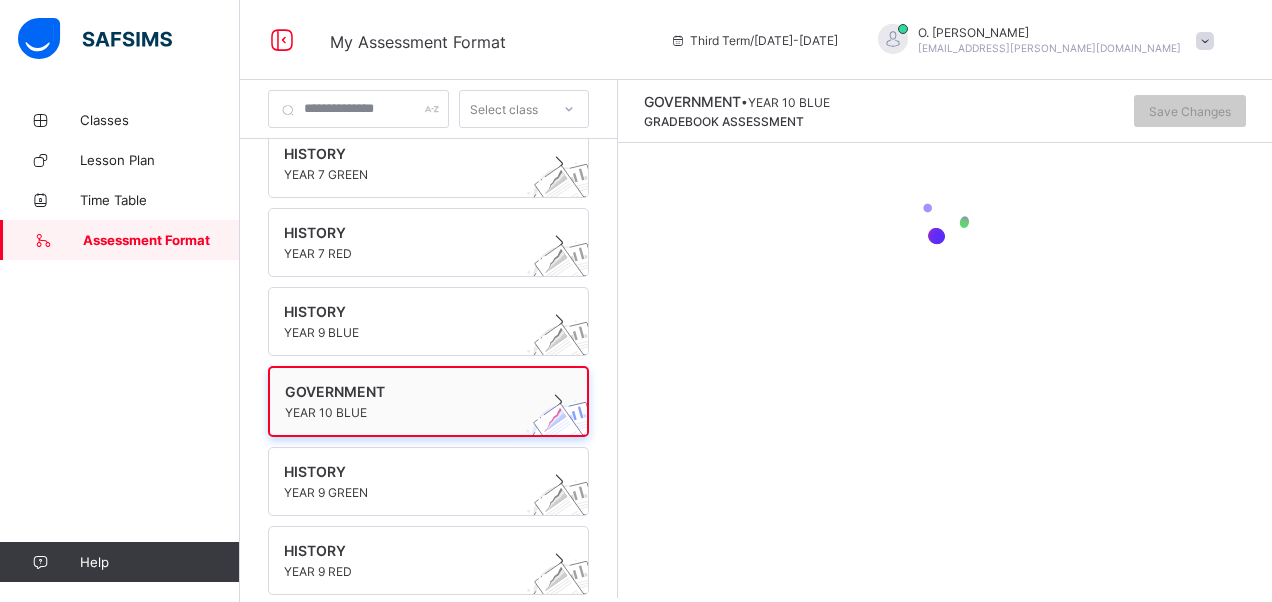 scroll, scrollTop: 176, scrollLeft: 0, axis: vertical 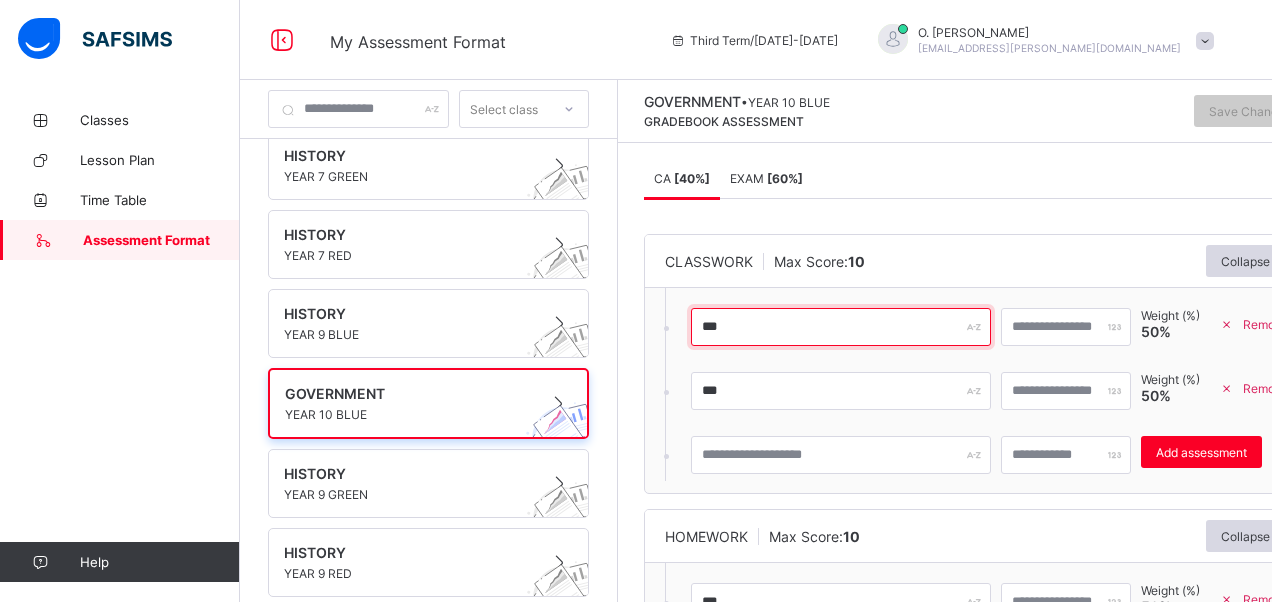 click on "***" at bounding box center [841, 327] 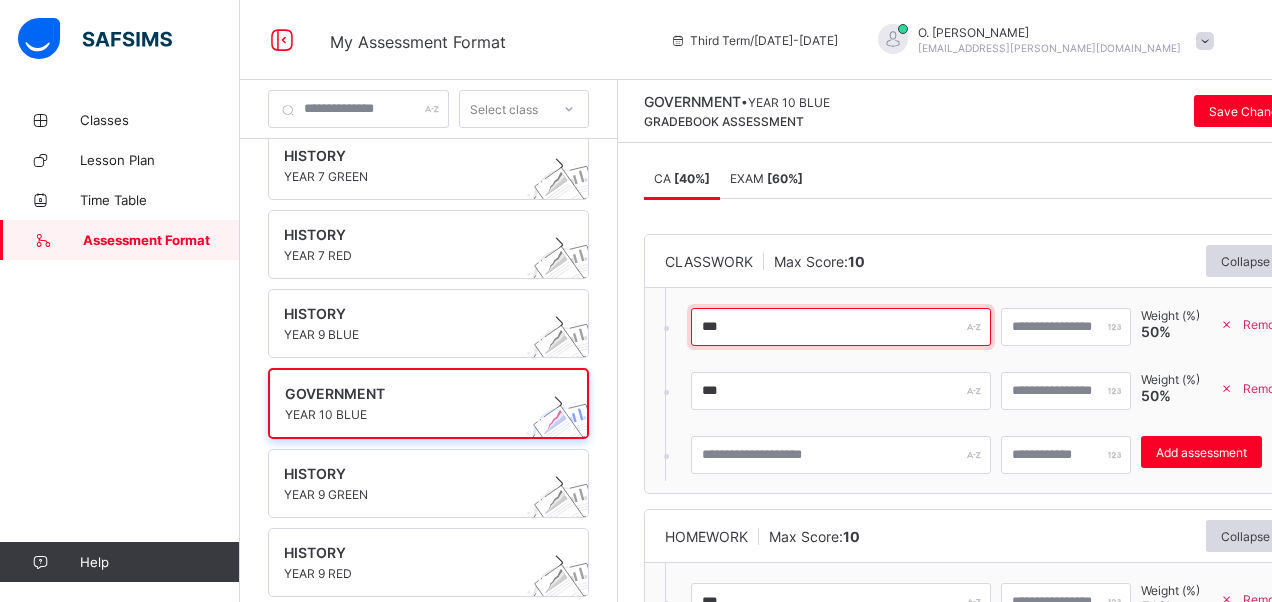 type on "***" 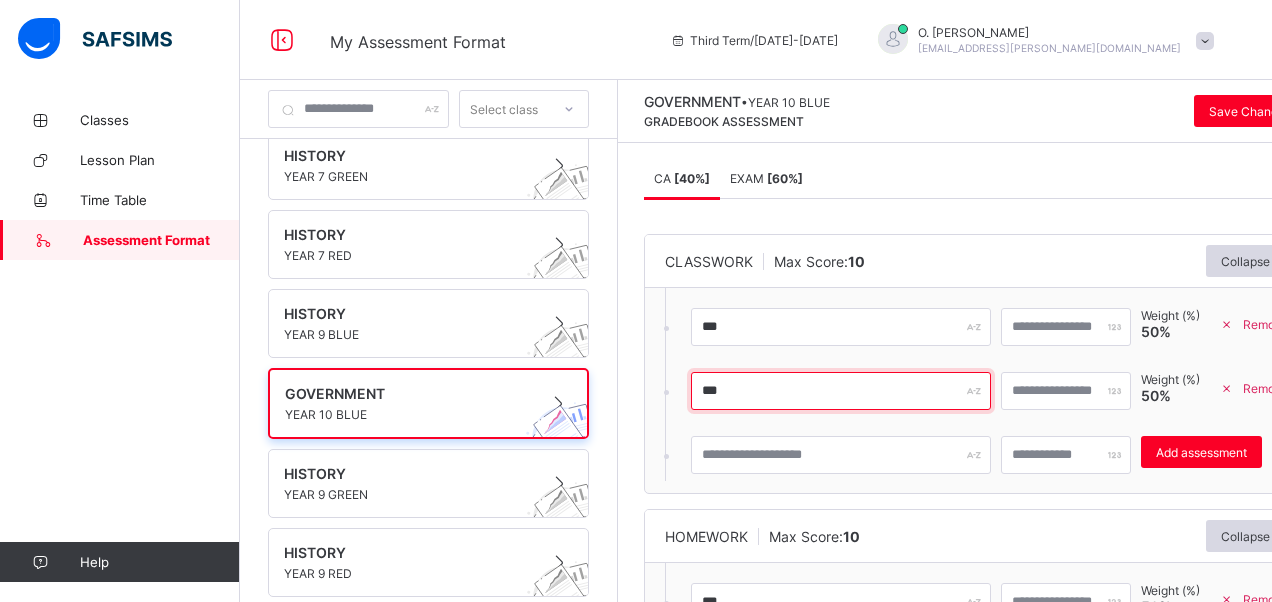 click on "***" at bounding box center (841, 391) 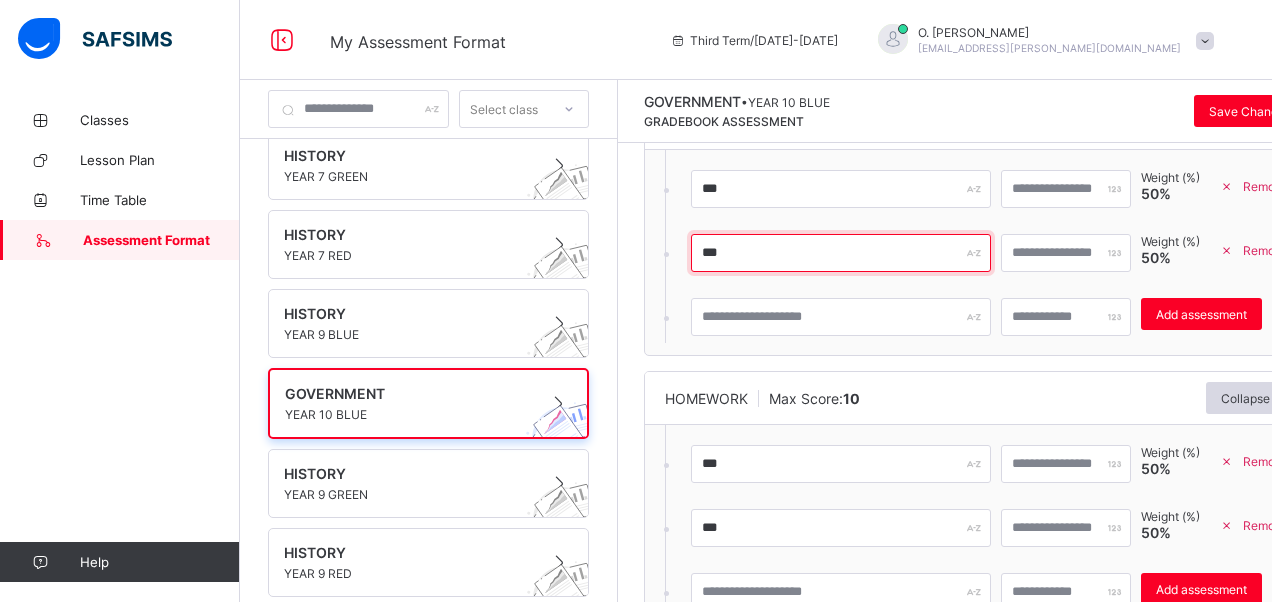 scroll, scrollTop: 142, scrollLeft: 0, axis: vertical 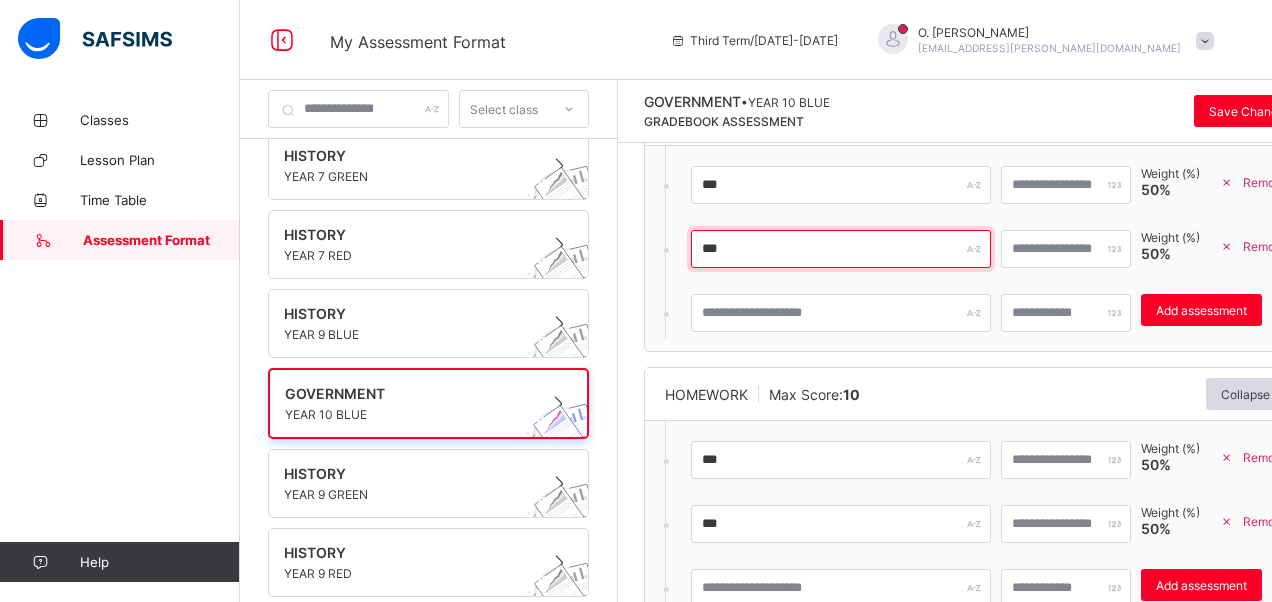 type on "***" 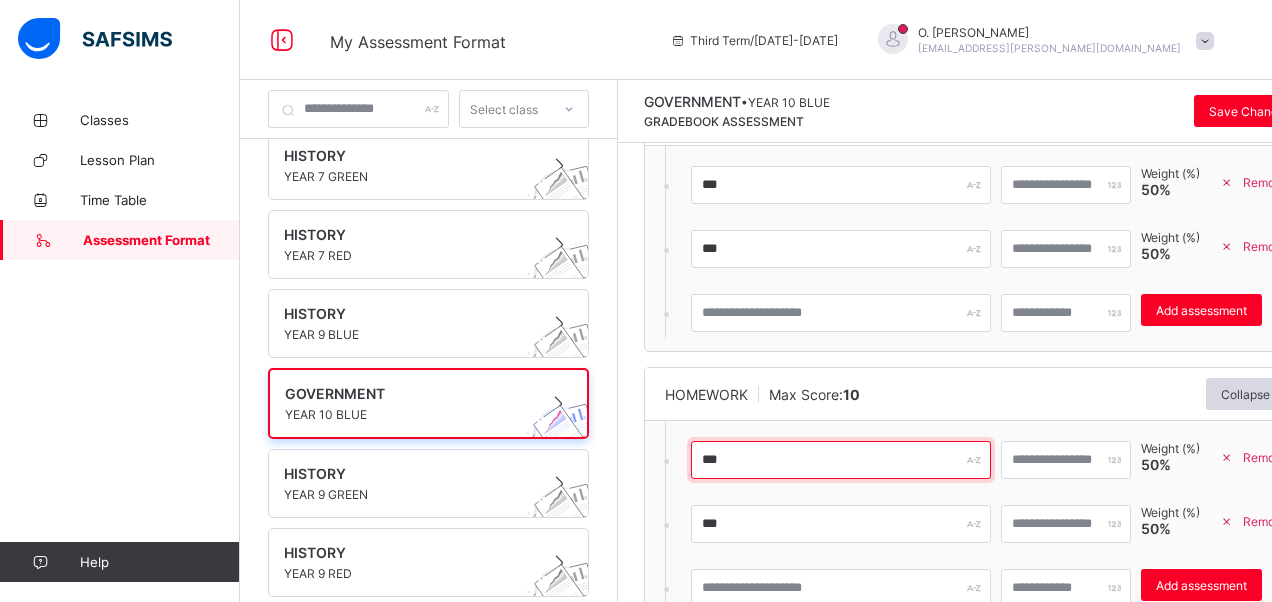 click on "***" at bounding box center [841, 460] 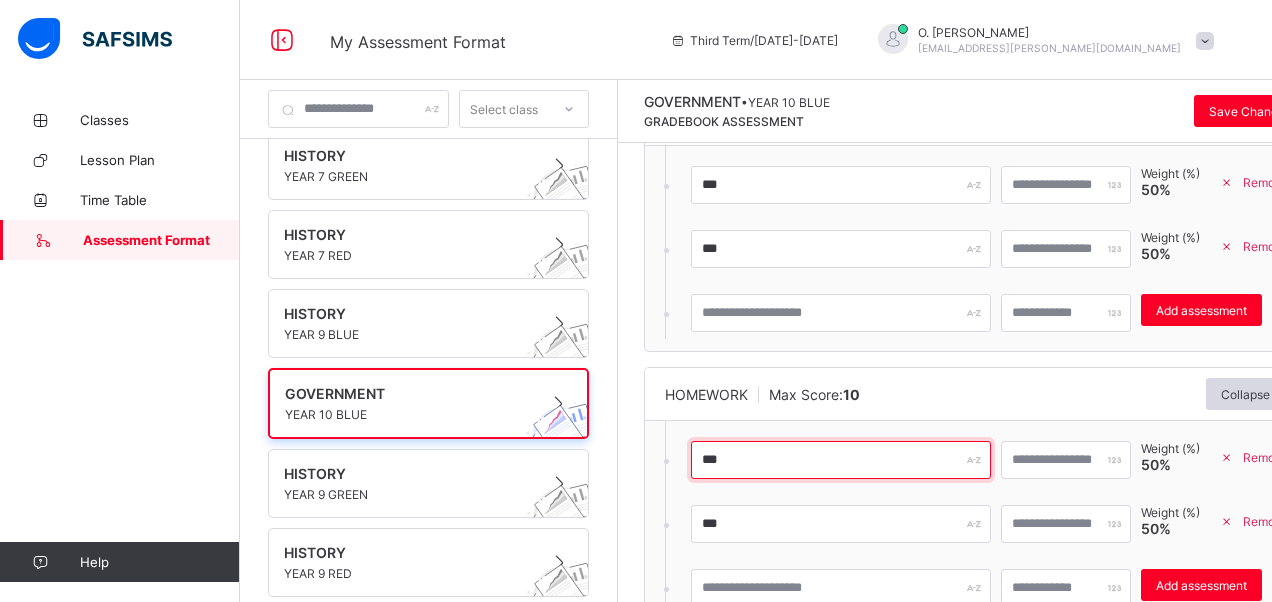 type on "***" 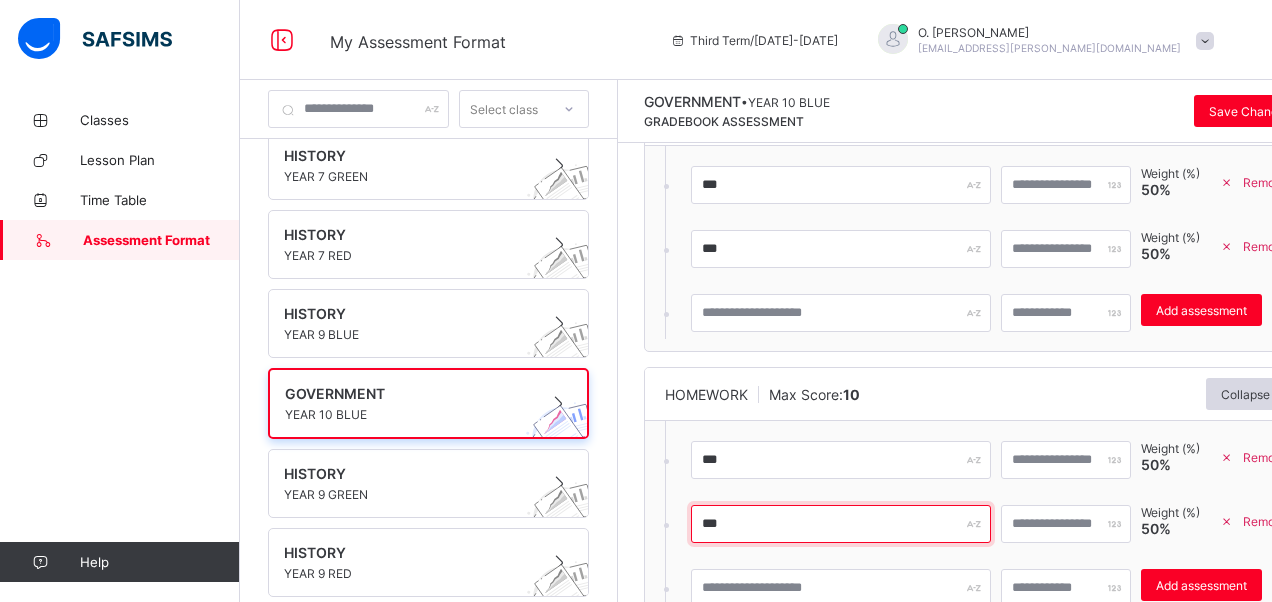 click on "***" at bounding box center [841, 524] 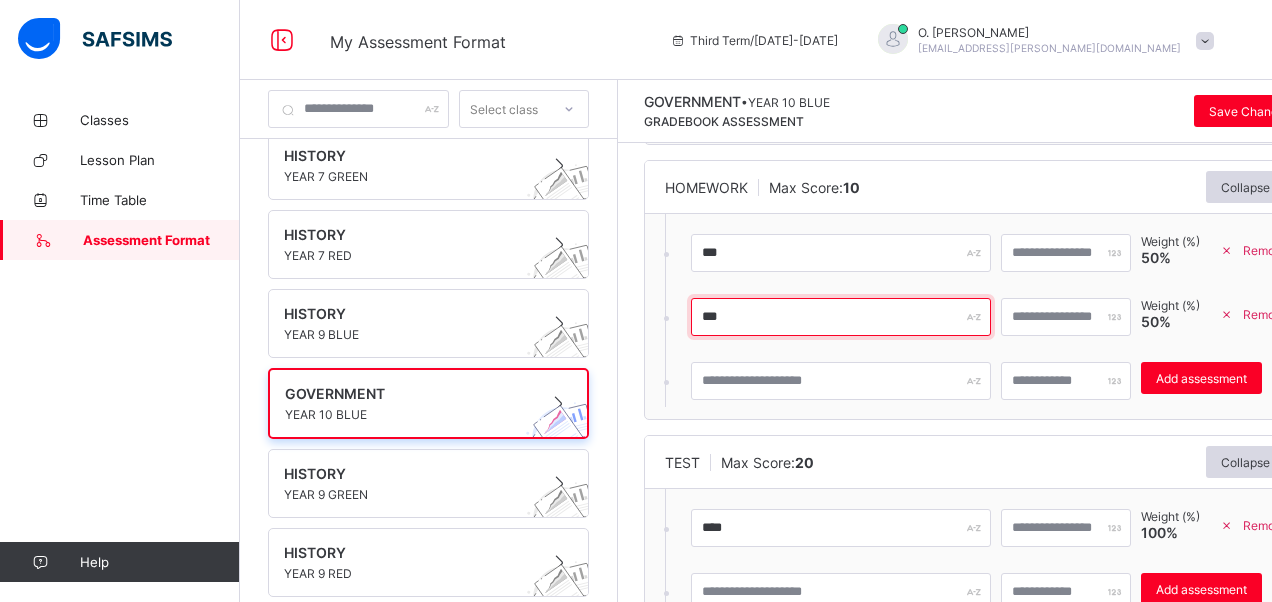 scroll, scrollTop: 350, scrollLeft: 0, axis: vertical 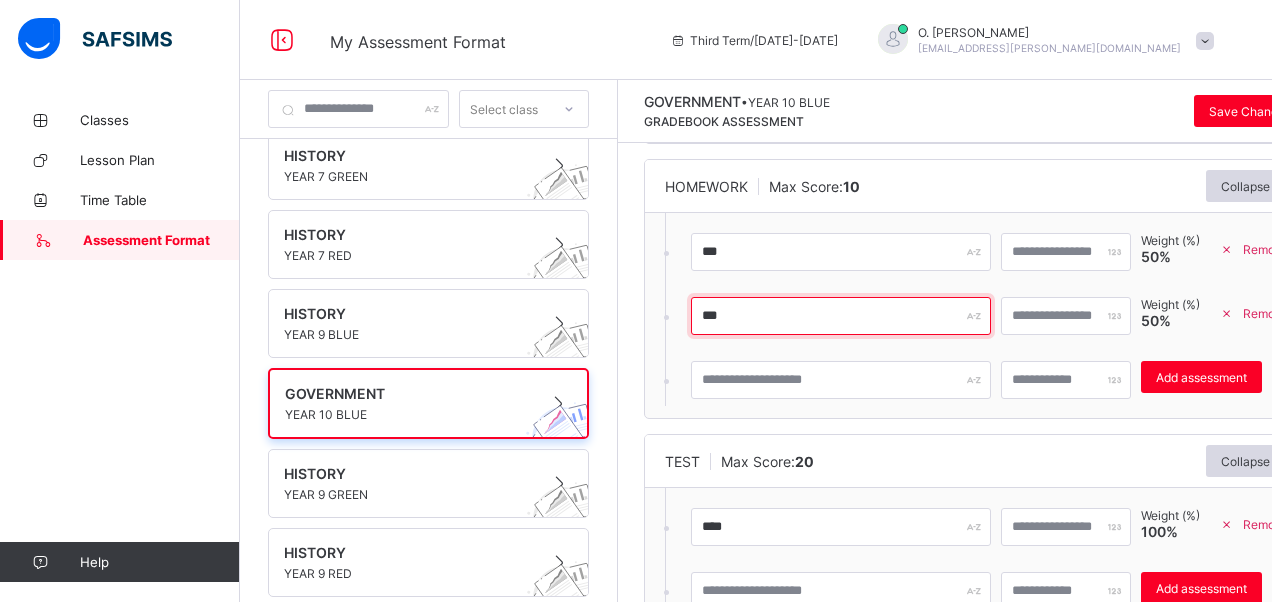 type on "***" 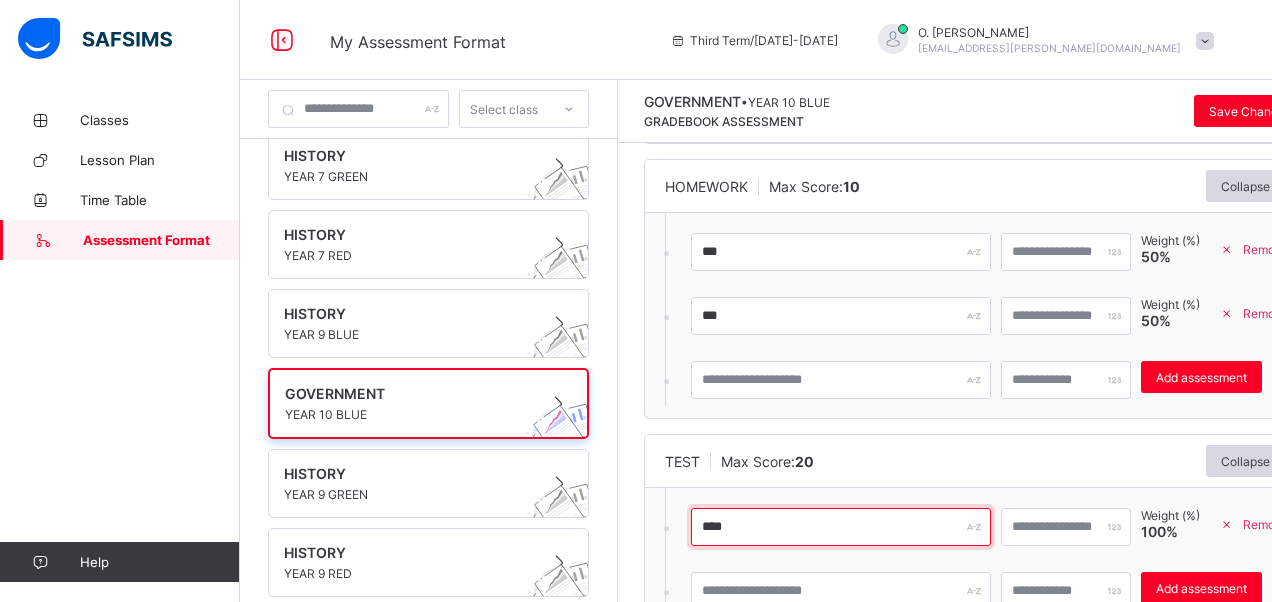 click on "****" at bounding box center [841, 527] 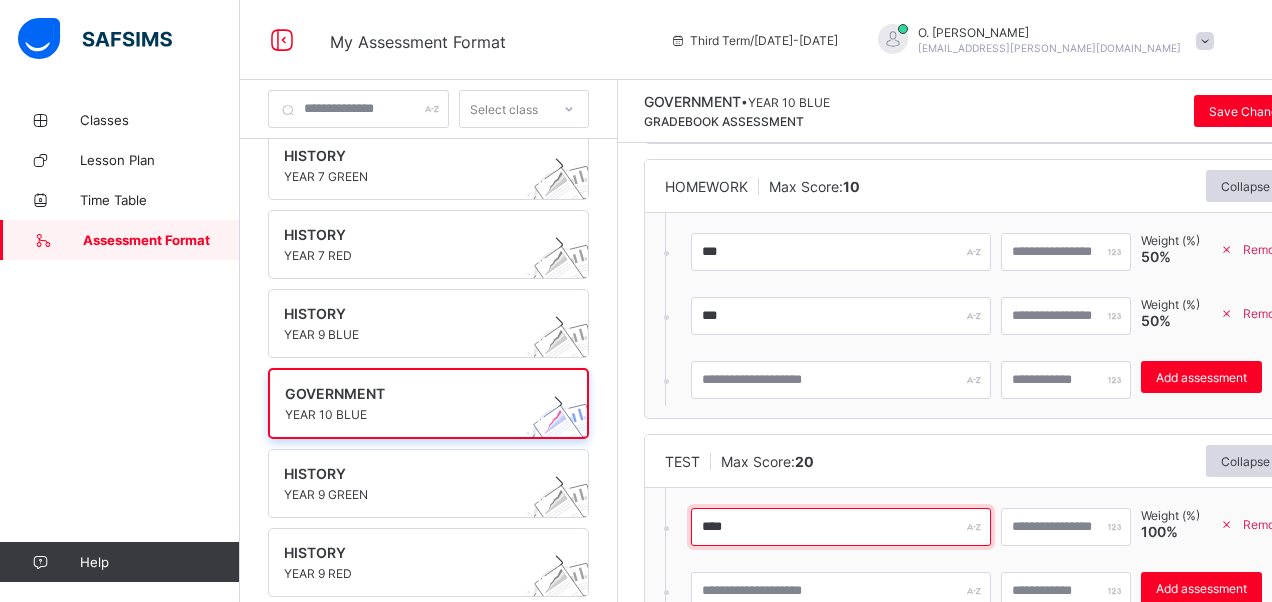 scroll, scrollTop: 425, scrollLeft: 0, axis: vertical 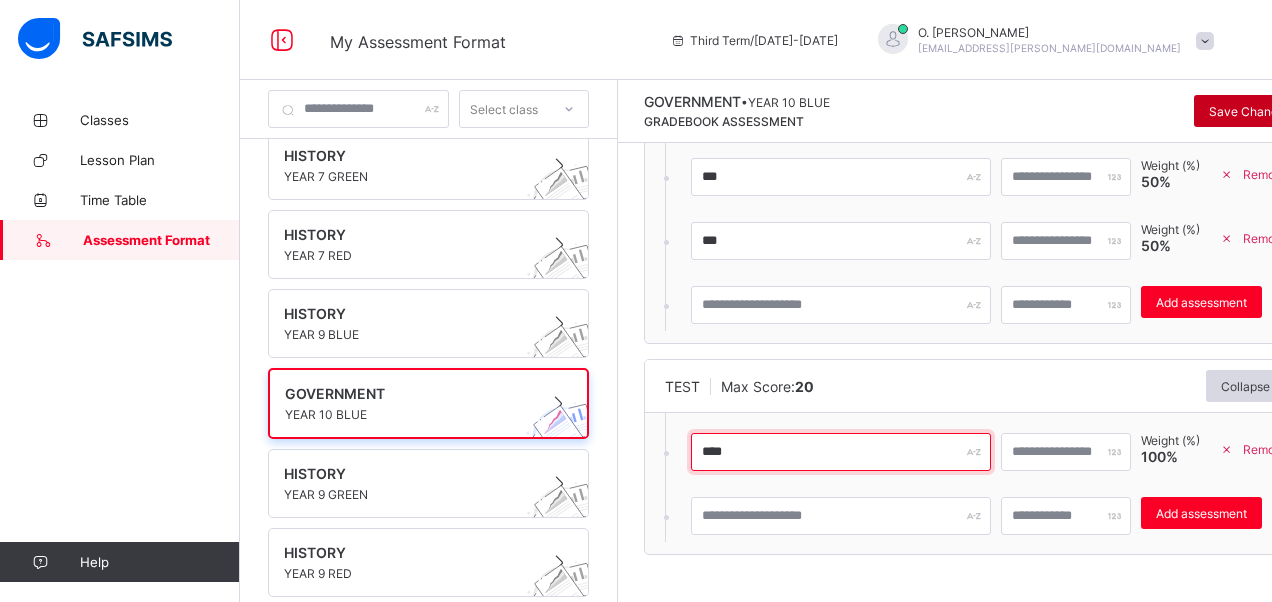 type on "****" 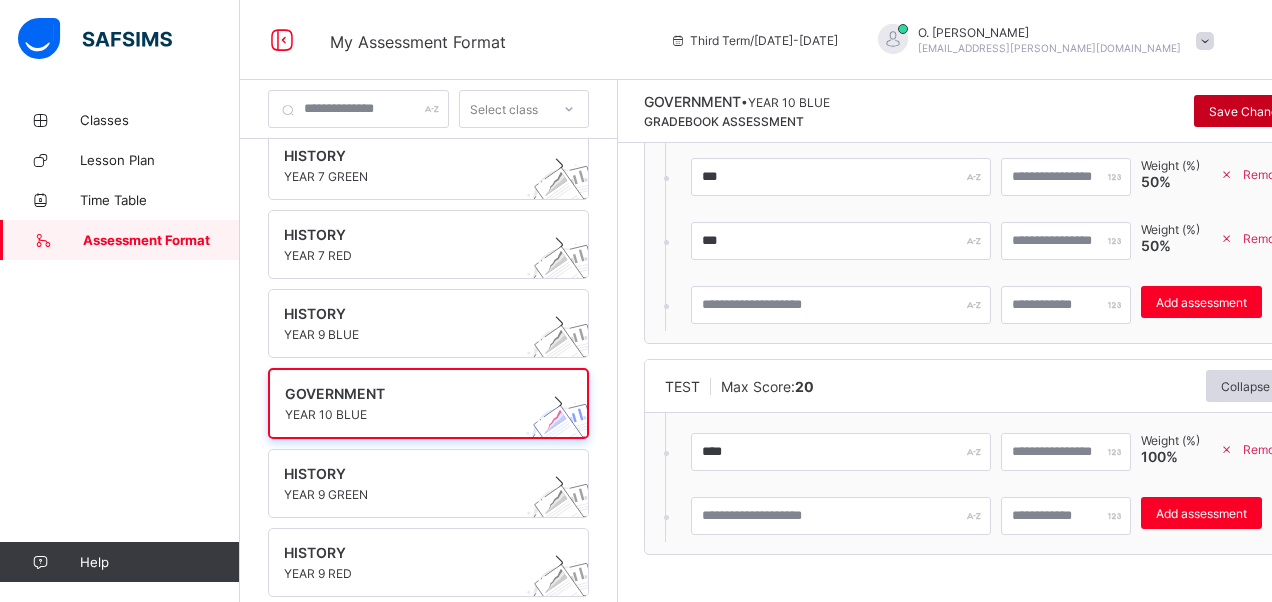 click on "Save Changes" at bounding box center [1250, 111] 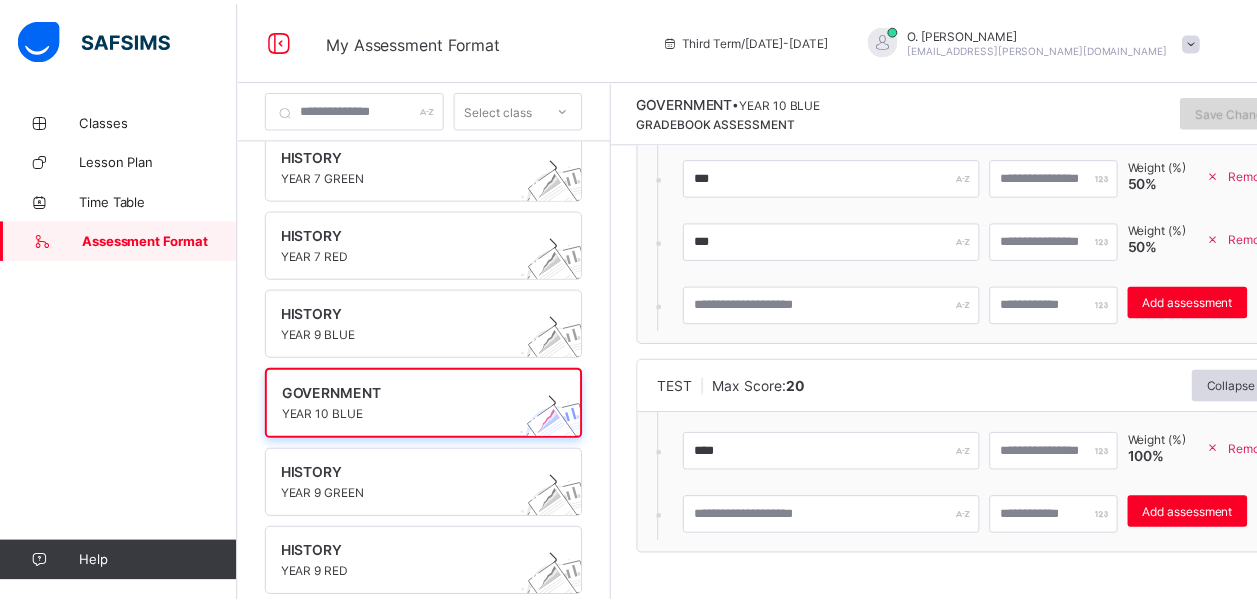 scroll, scrollTop: 0, scrollLeft: 0, axis: both 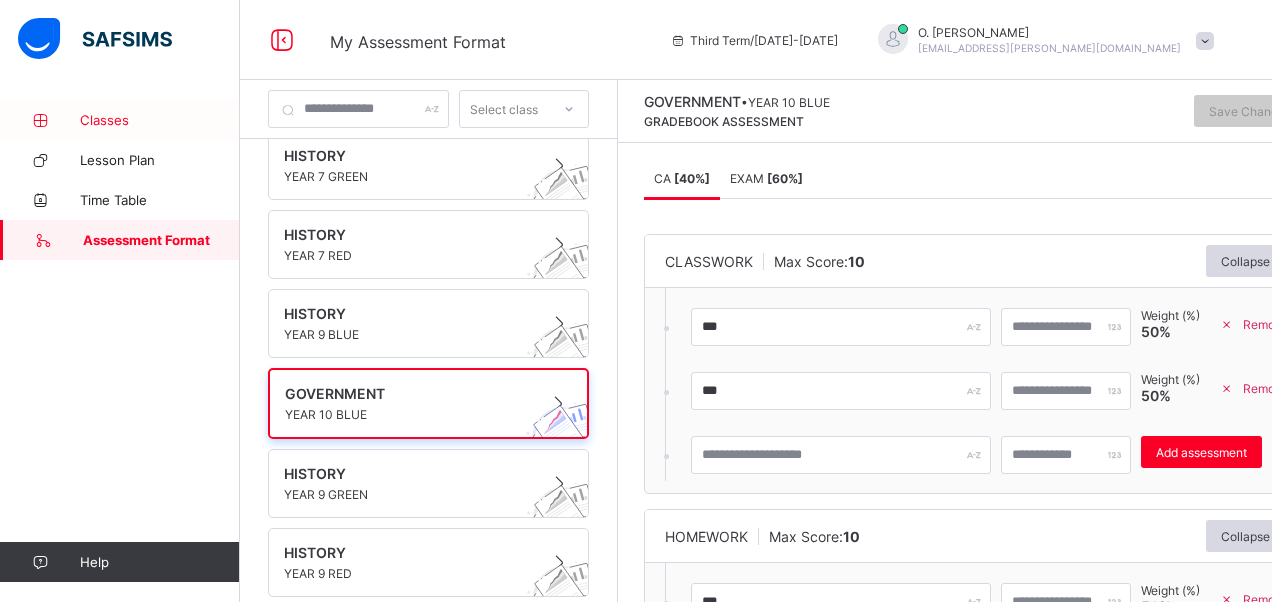 click on "Classes" at bounding box center (160, 120) 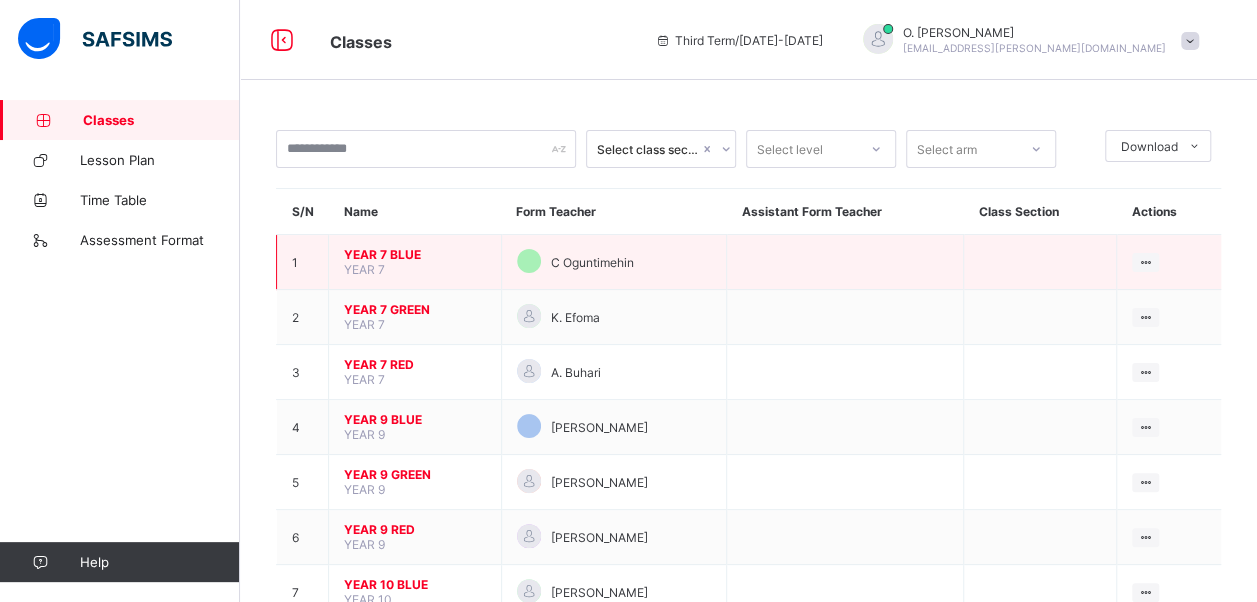 click on "YEAR 7   BLUE" at bounding box center [415, 254] 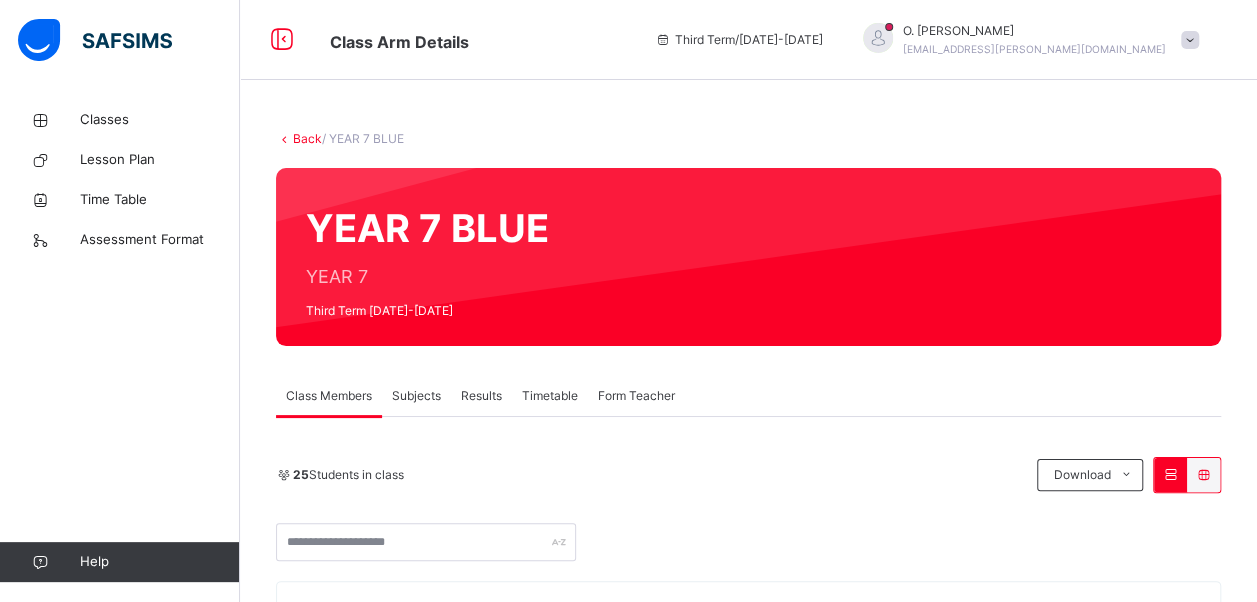 click on "Subjects" at bounding box center (416, 396) 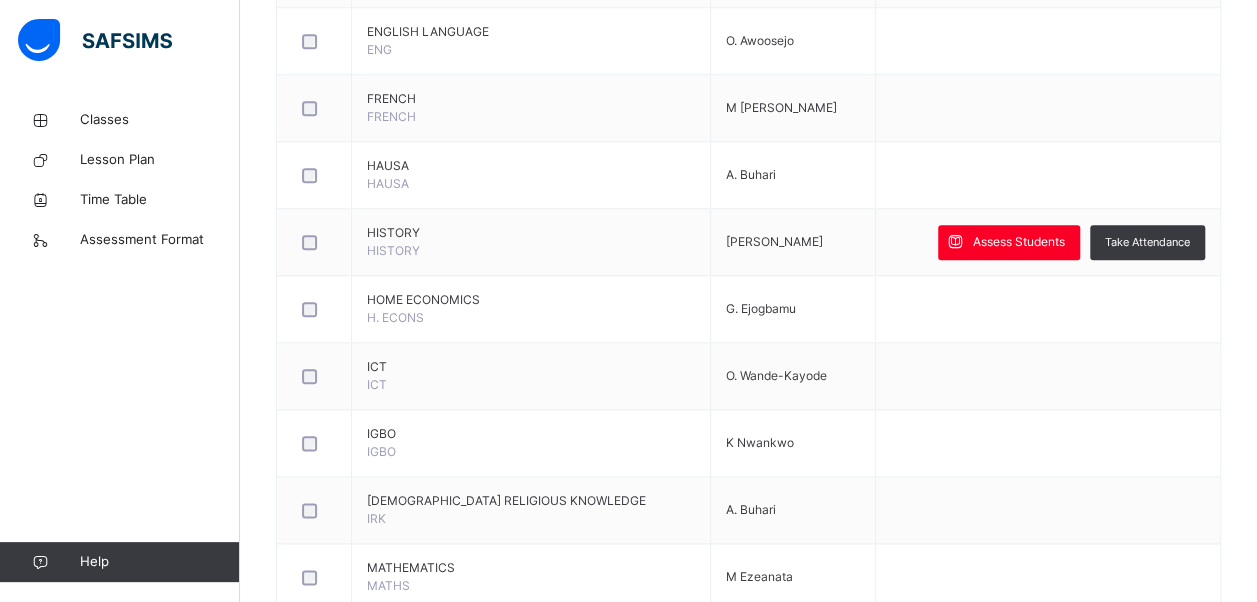 scroll, scrollTop: 976, scrollLeft: 0, axis: vertical 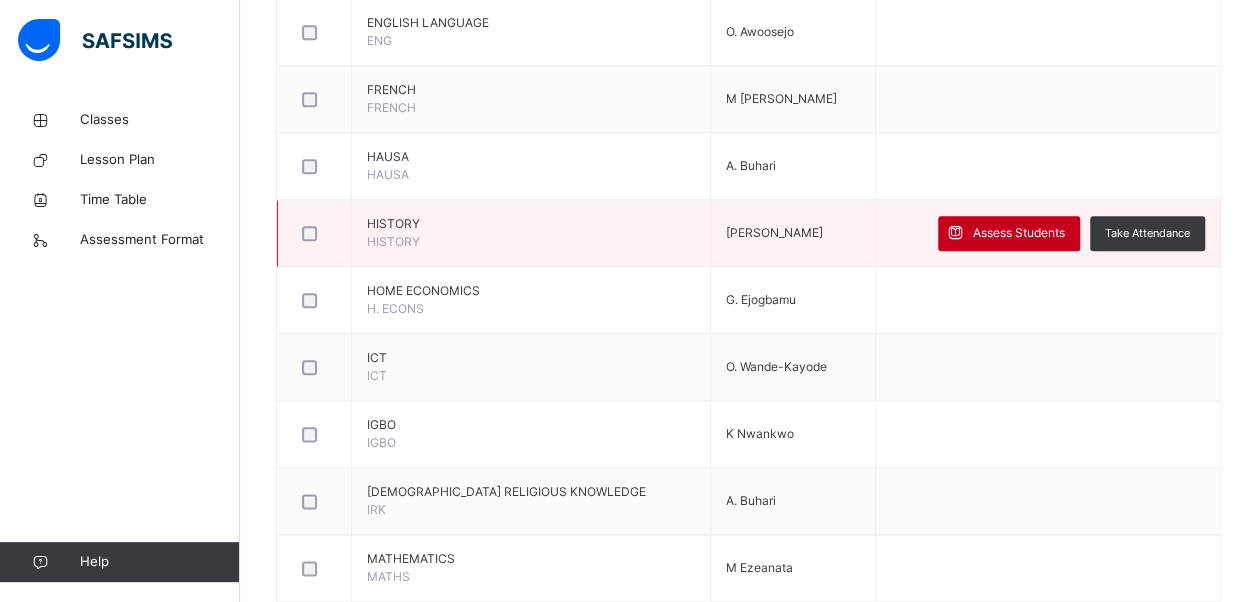click on "Assess Students" at bounding box center [1019, 233] 